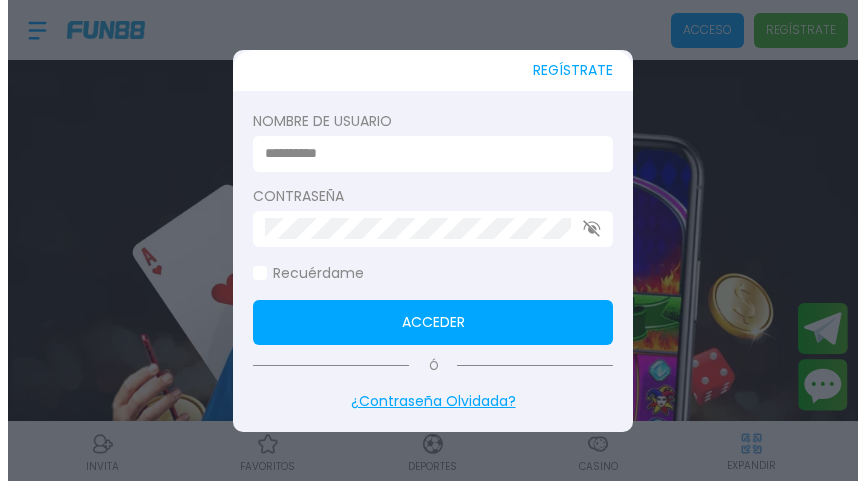 scroll, scrollTop: 0, scrollLeft: 0, axis: both 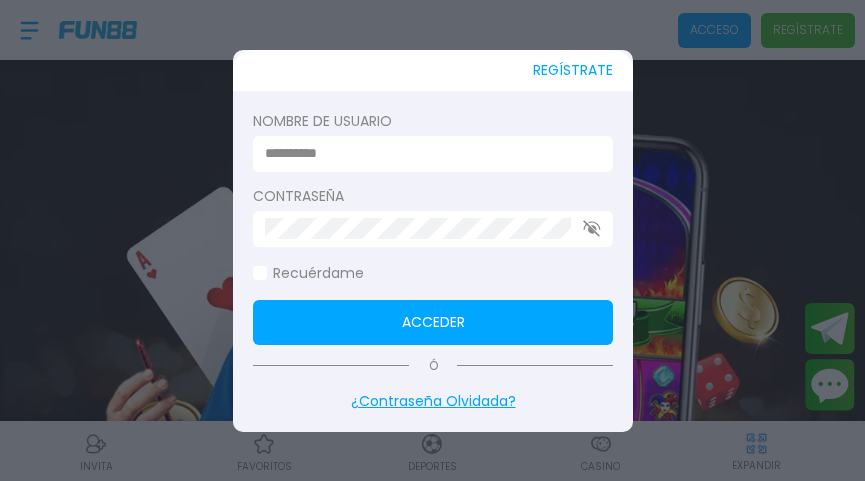 click at bounding box center [427, 153] 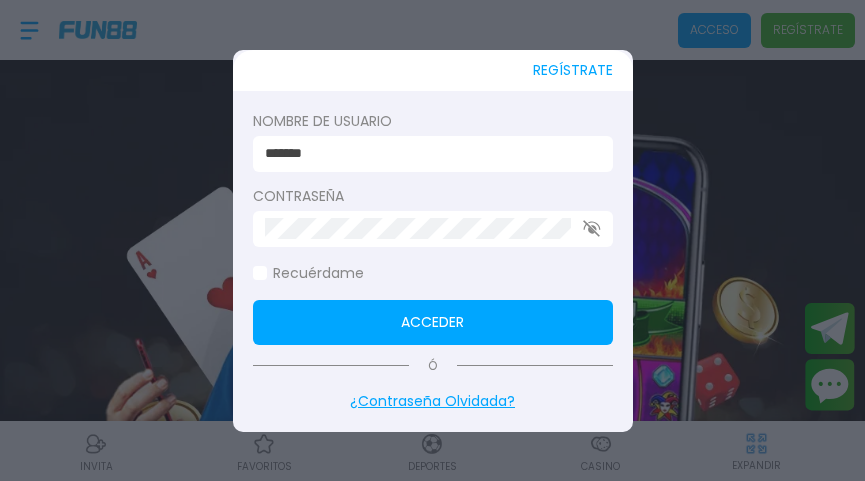 type on "*******" 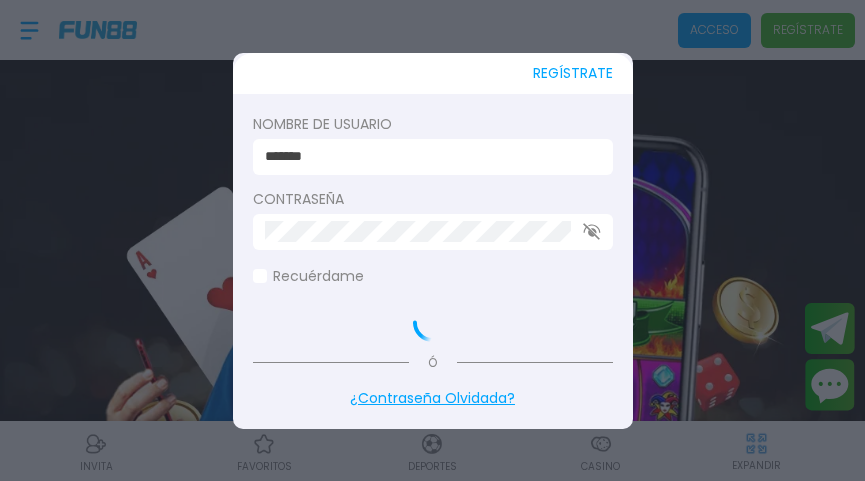 click 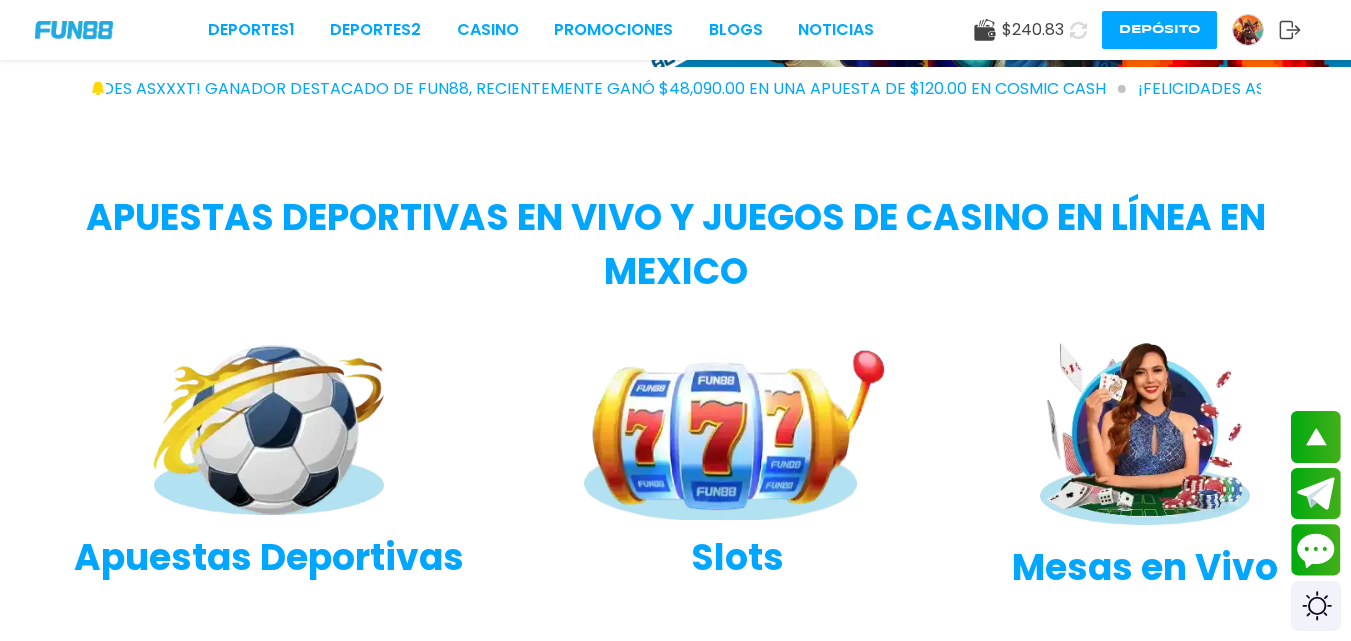 scroll, scrollTop: 500, scrollLeft: 0, axis: vertical 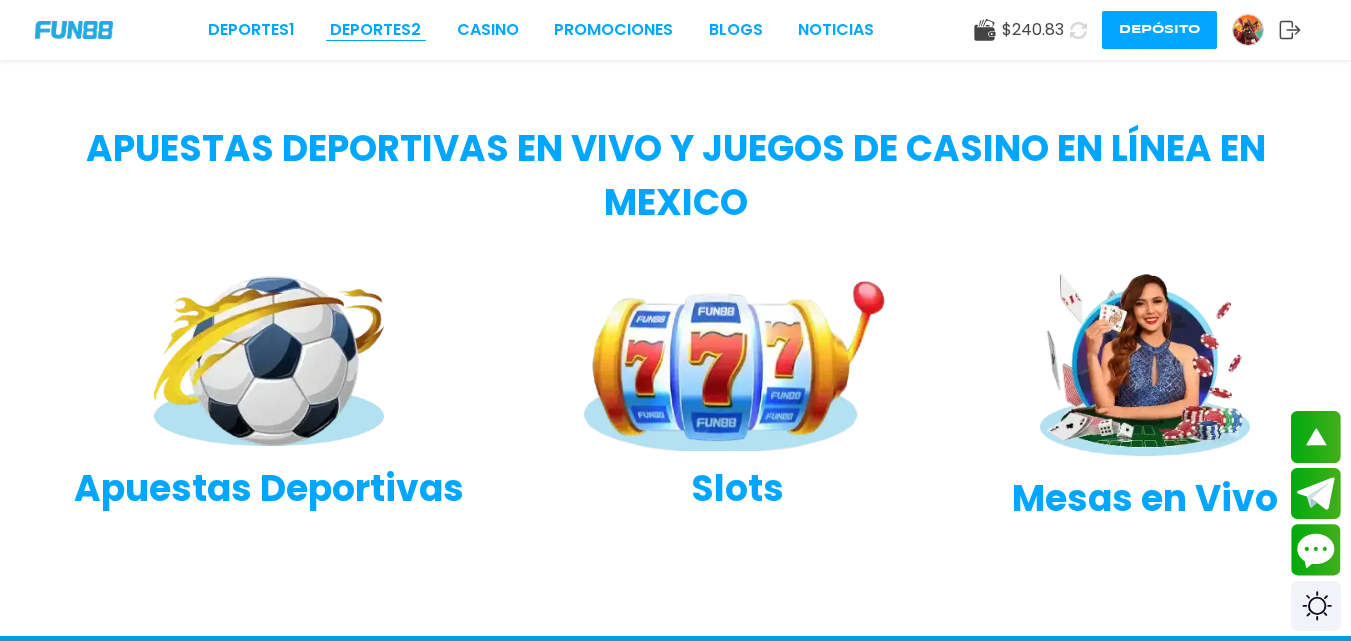 click on "Deportes  2" at bounding box center (375, 30) 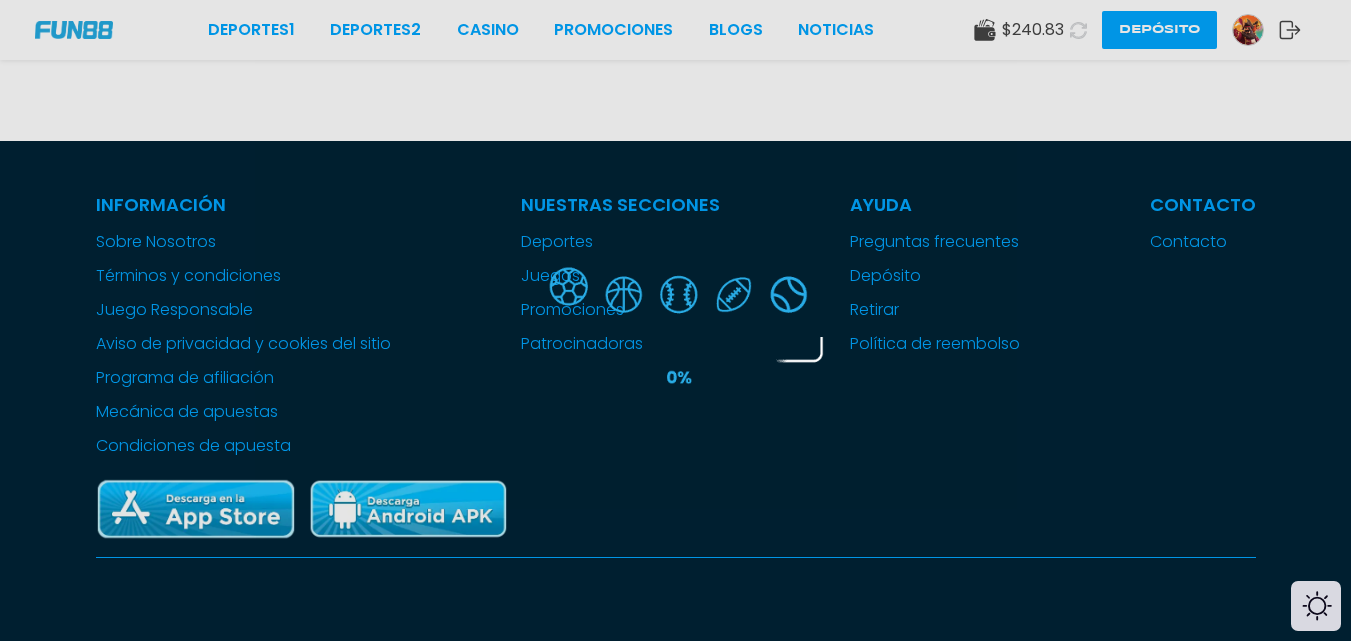 scroll, scrollTop: 0, scrollLeft: 0, axis: both 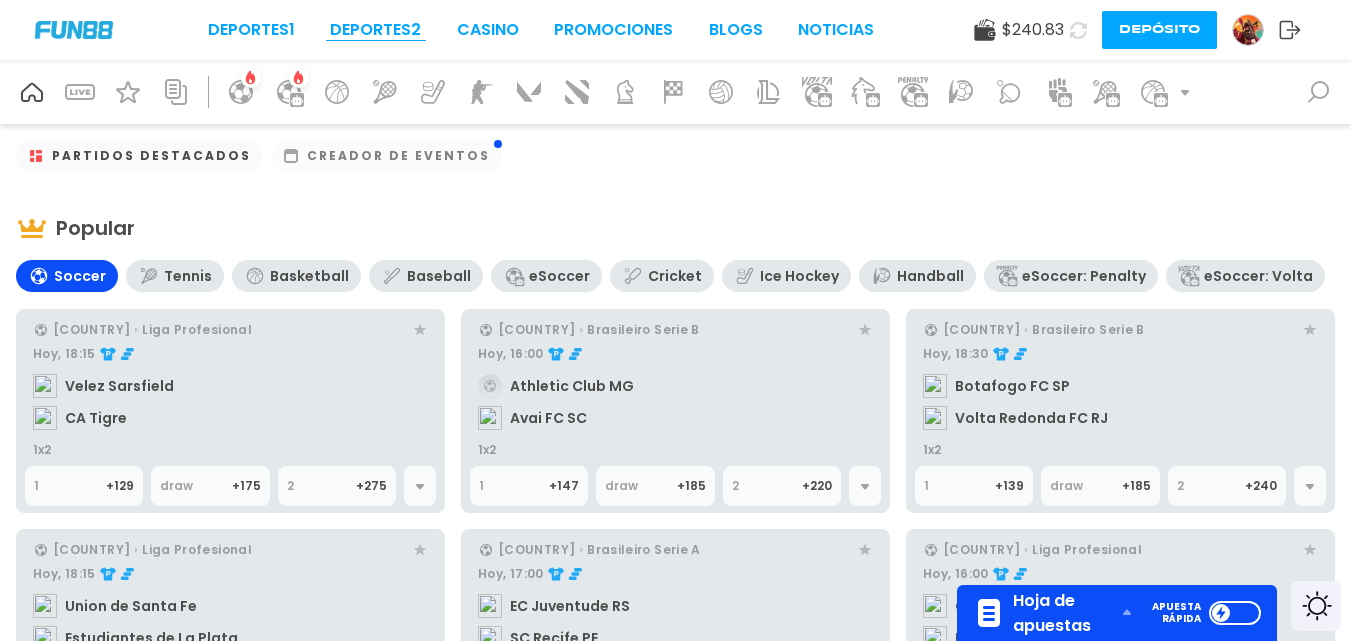 click on "Deportes  2" at bounding box center [375, 30] 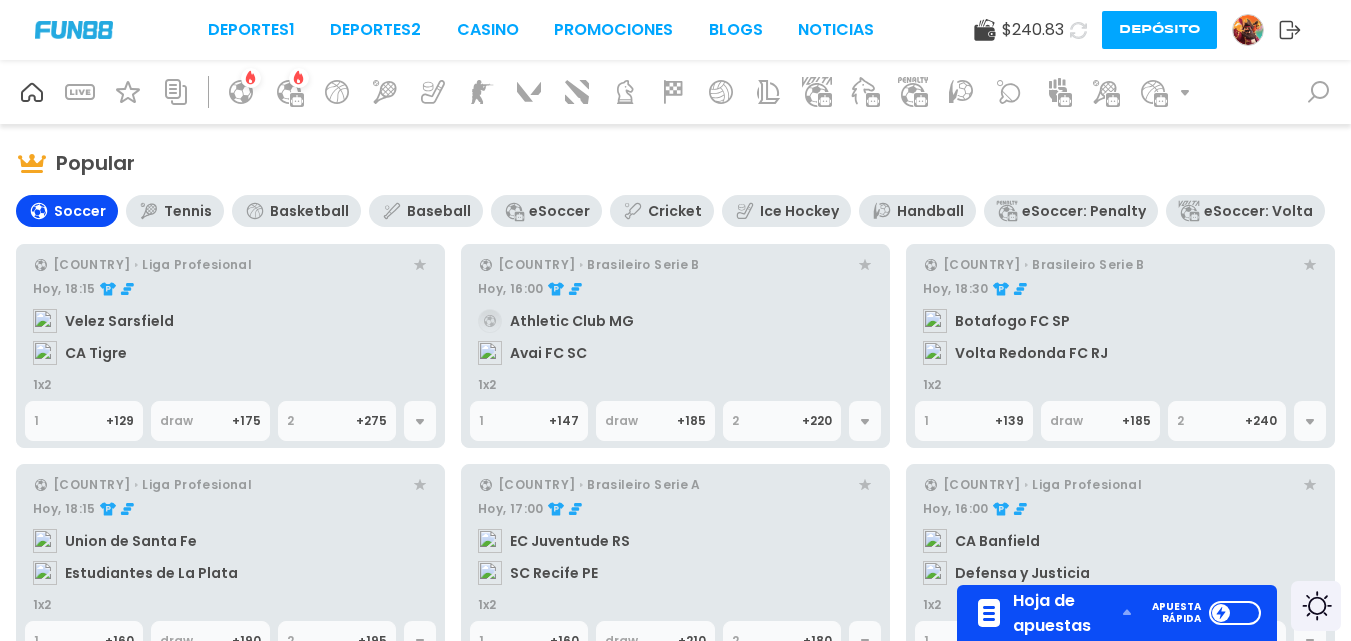 scroll, scrollTop: 100, scrollLeft: 0, axis: vertical 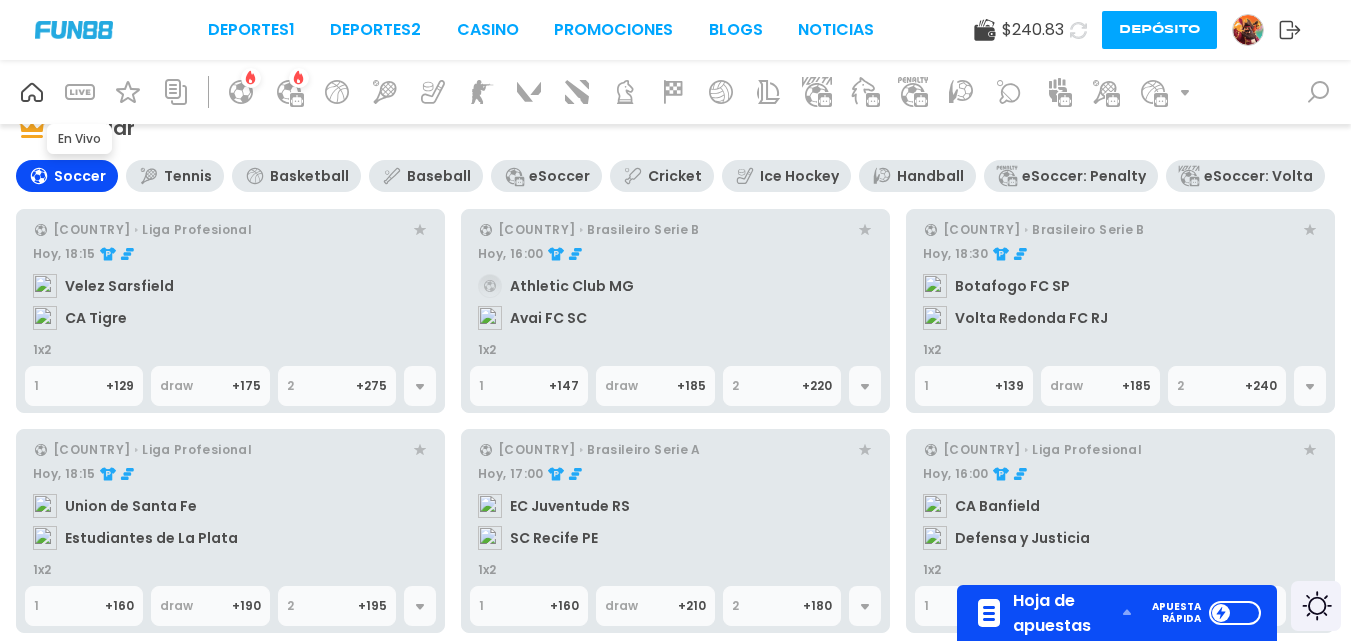 click 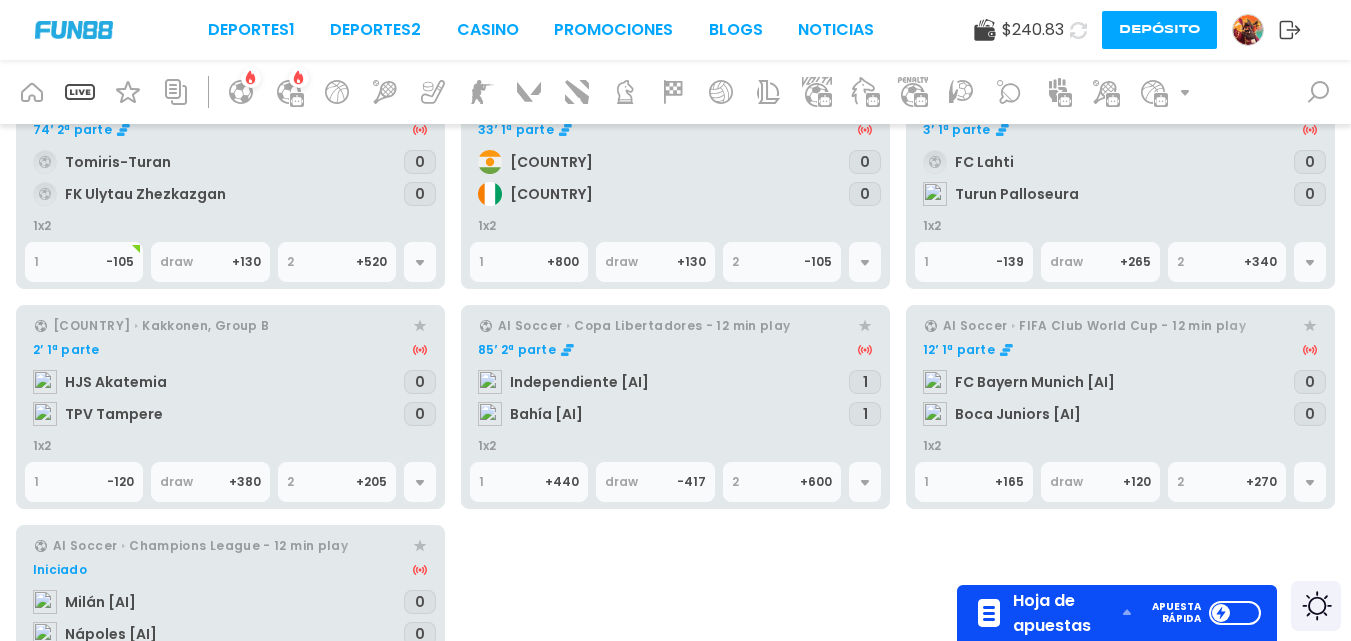 scroll, scrollTop: 700, scrollLeft: 0, axis: vertical 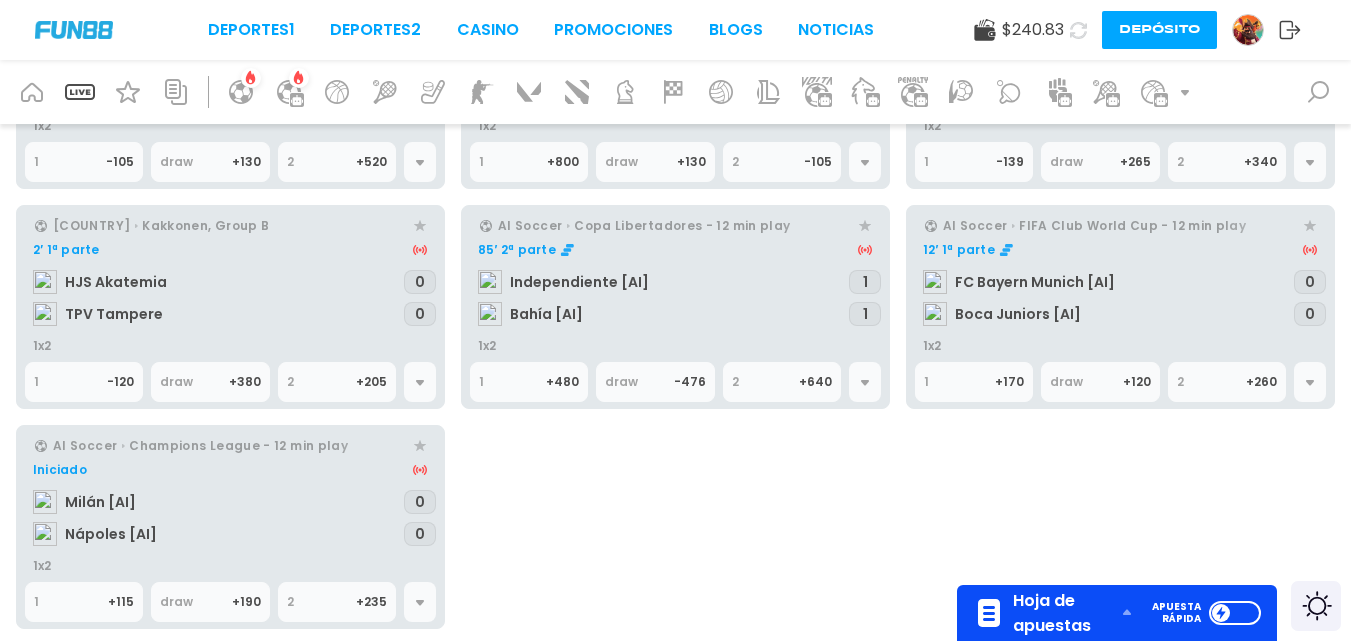 click on "12′ 1ª parte
FC Bayern Munich [AI] Boca Juniors [AI] 0 0" at bounding box center (1120, 286) 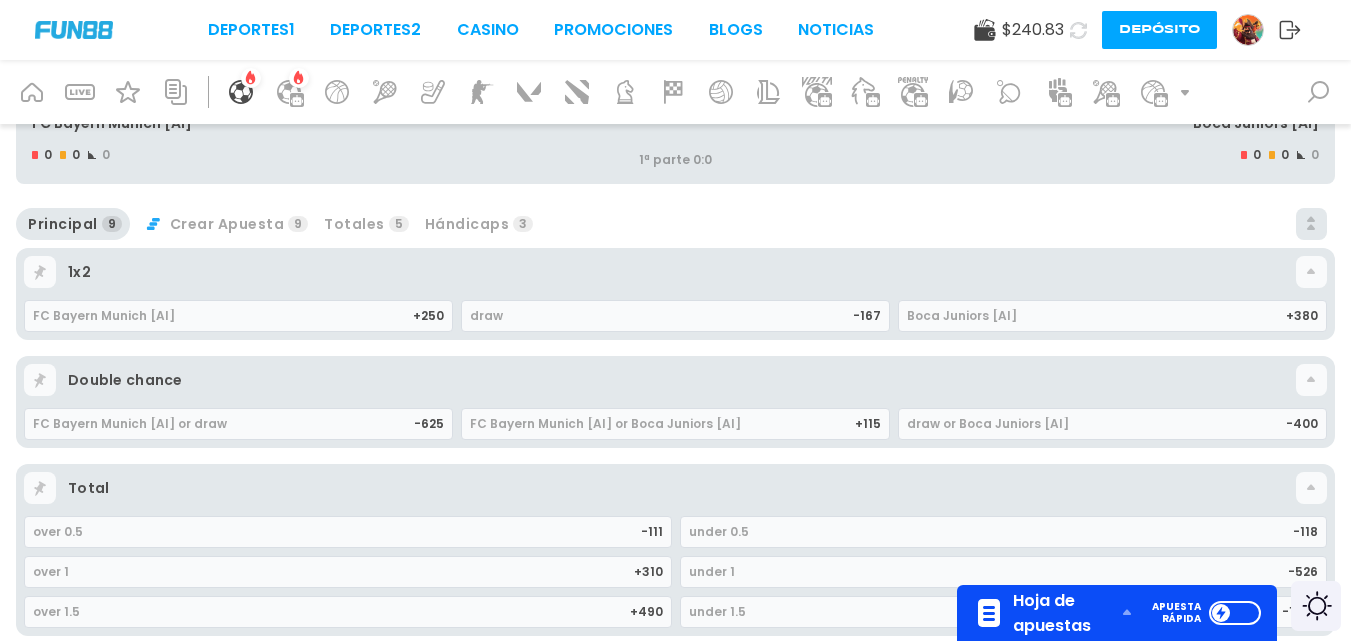 scroll, scrollTop: 0, scrollLeft: 0, axis: both 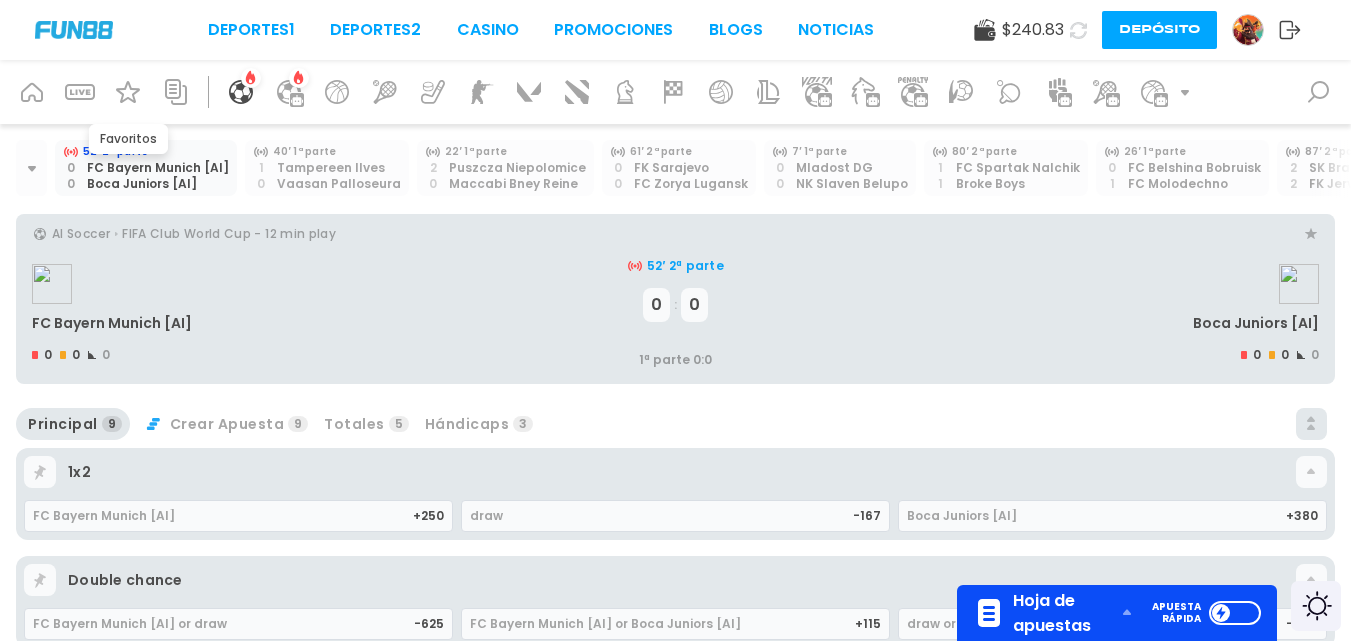 click at bounding box center [128, 92] 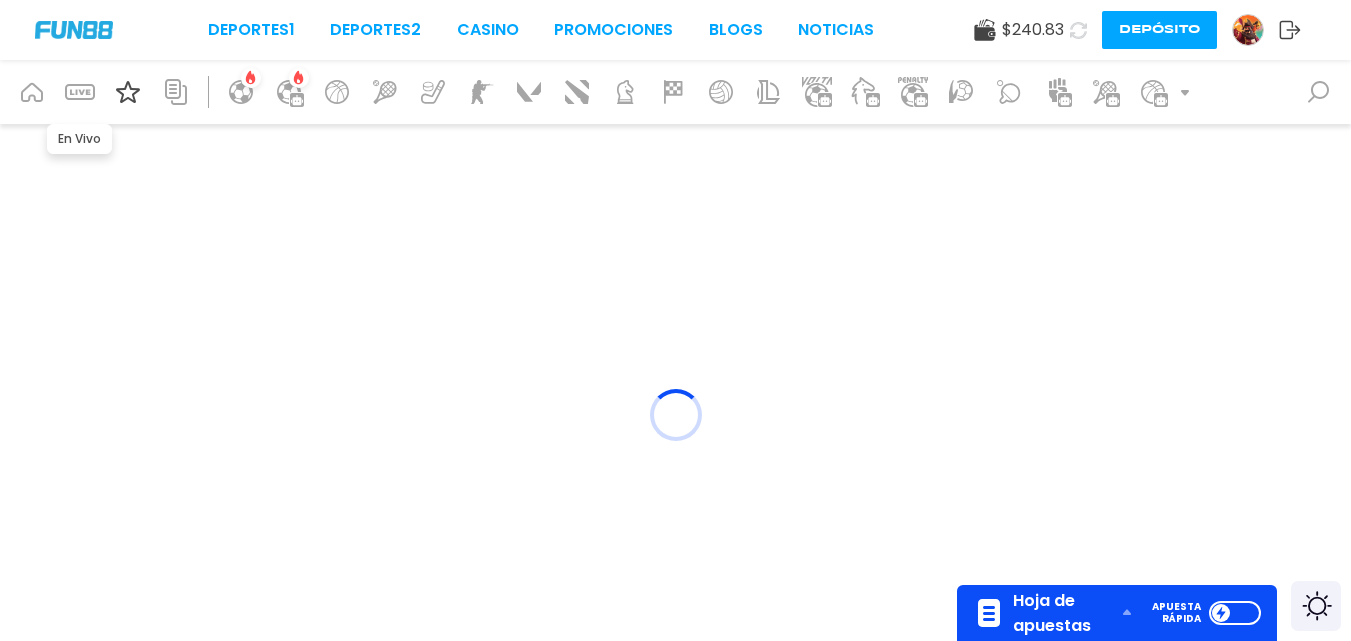 click 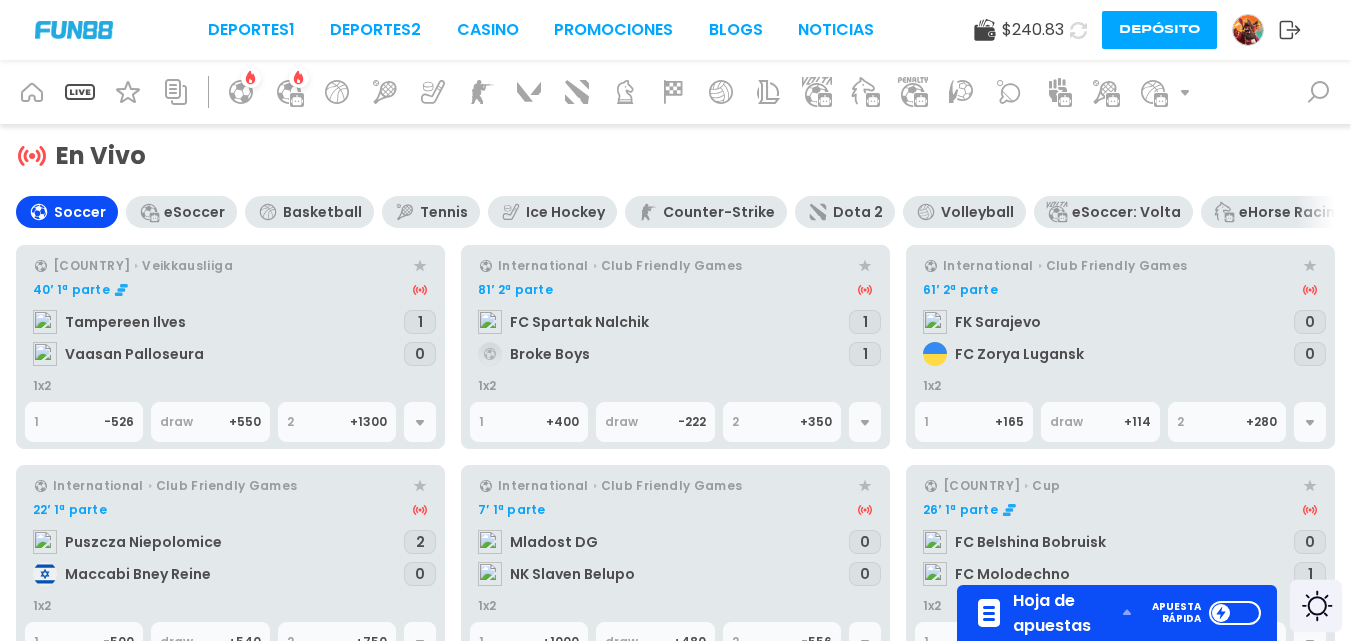 click at bounding box center [1316, 606] 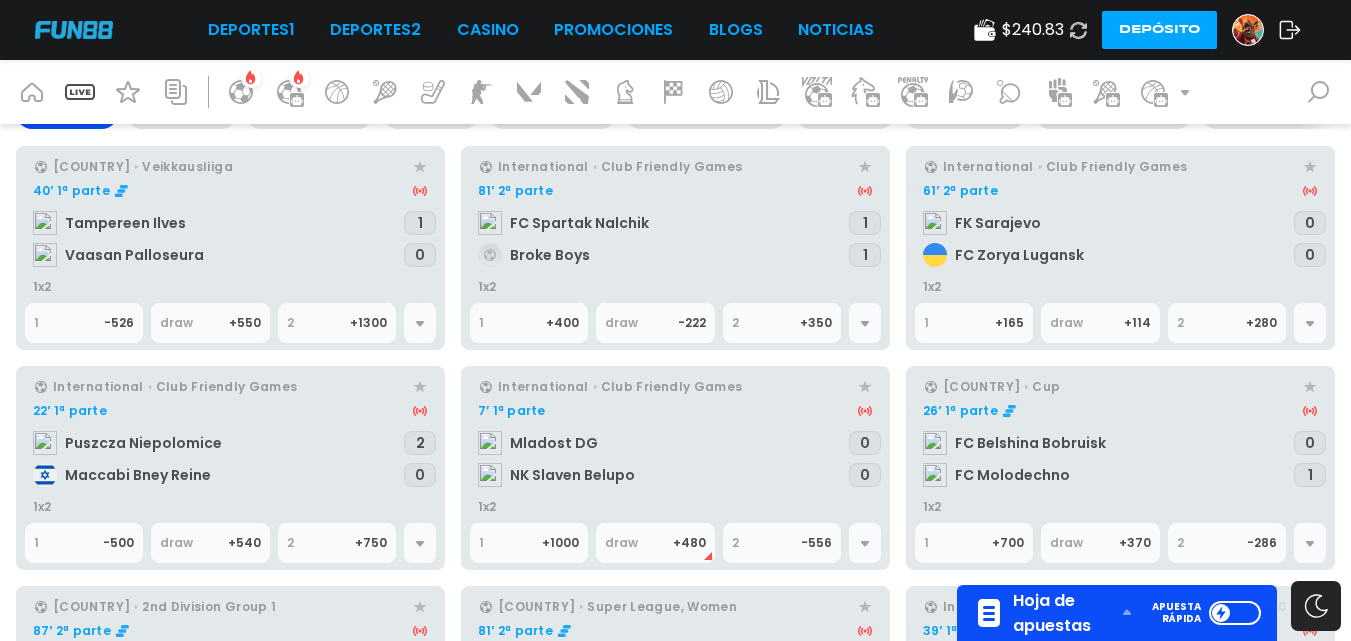 scroll, scrollTop: 100, scrollLeft: 0, axis: vertical 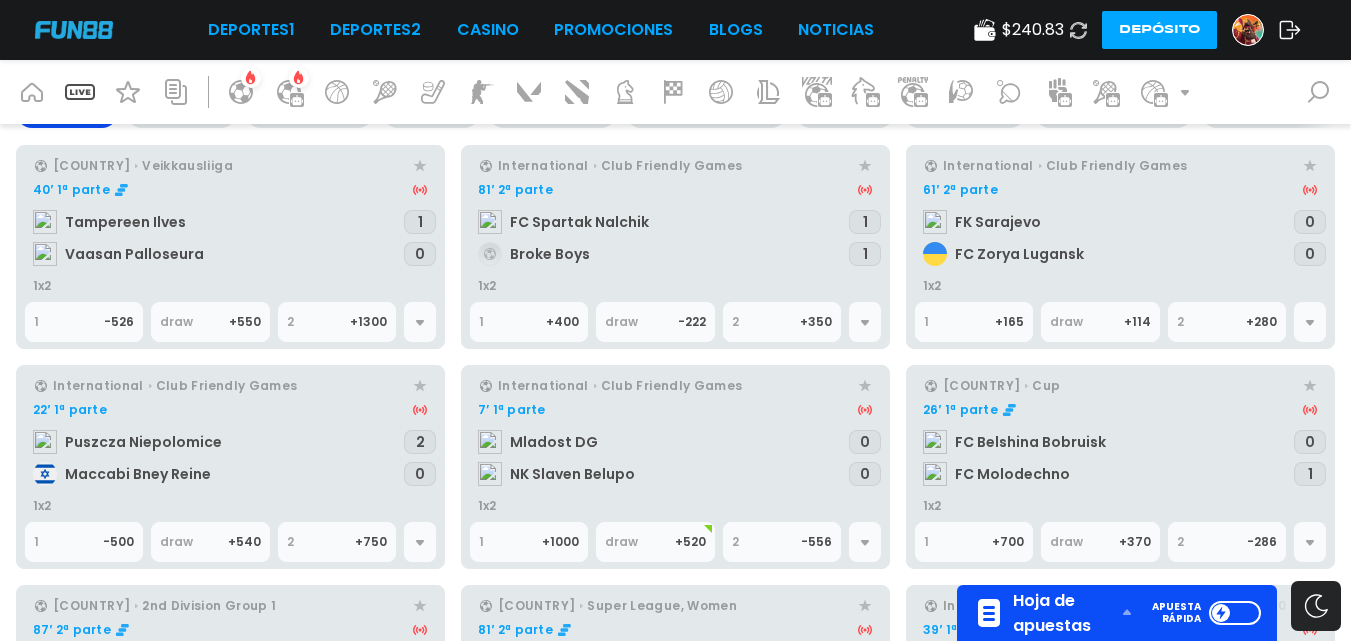 click on "22′ 1ª parte Puszcza Niepolomice Maccabi Bney Reine 2 0" at bounding box center [230, 446] 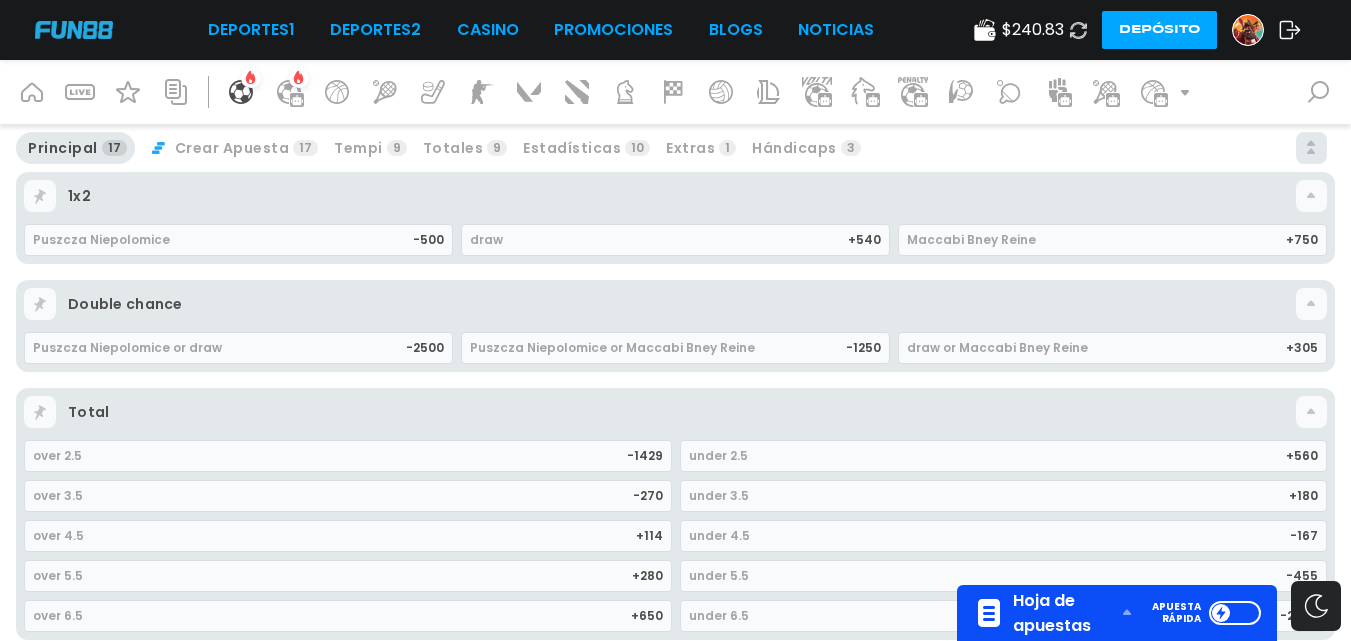 scroll, scrollTop: 300, scrollLeft: 0, axis: vertical 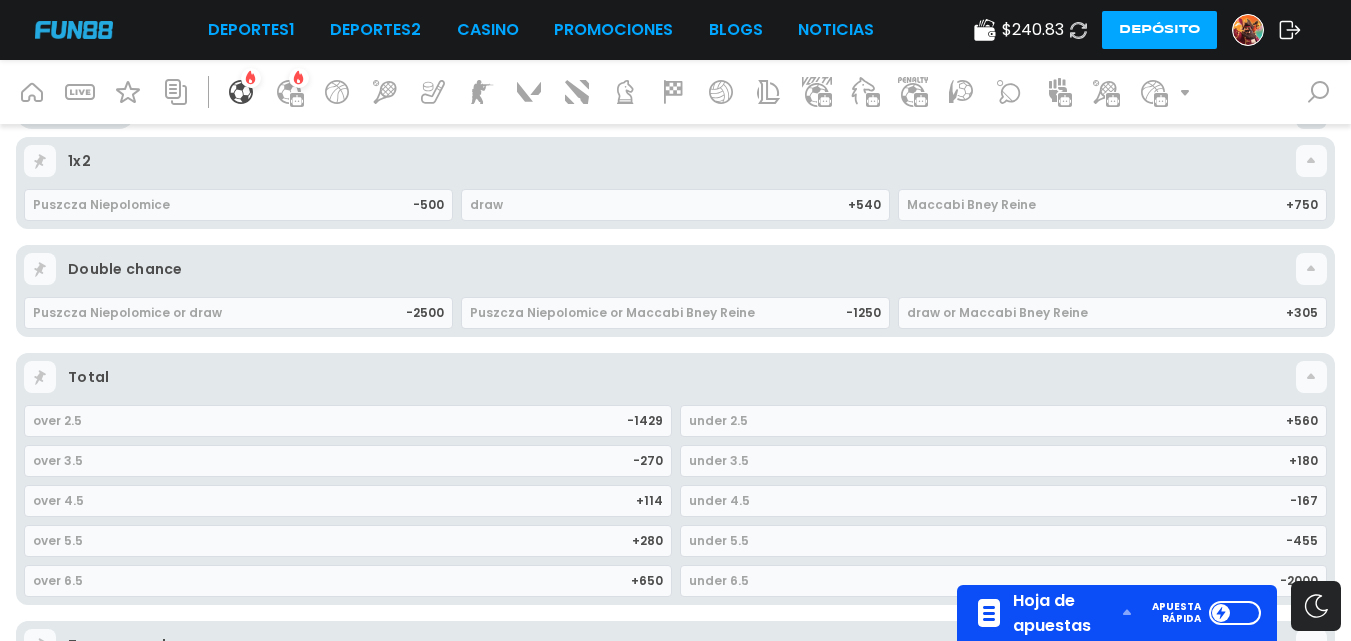 click on "over 3.5" at bounding box center (333, 461) 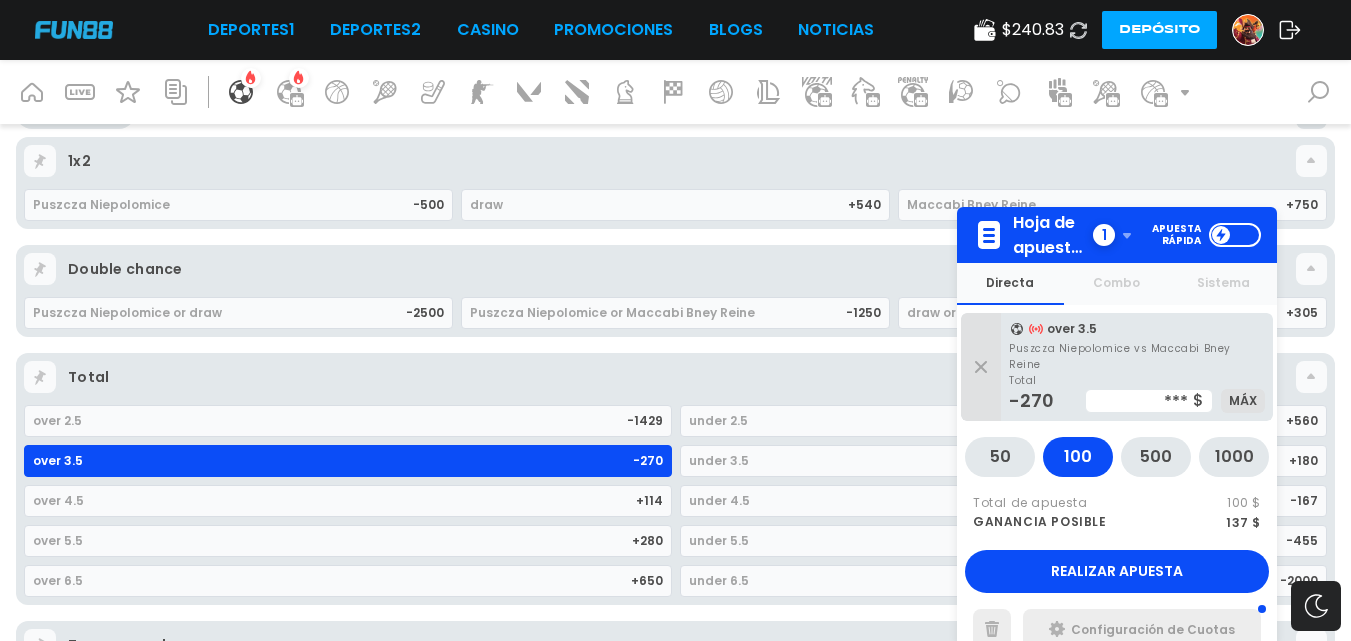 click on "over 3.5" at bounding box center (333, 461) 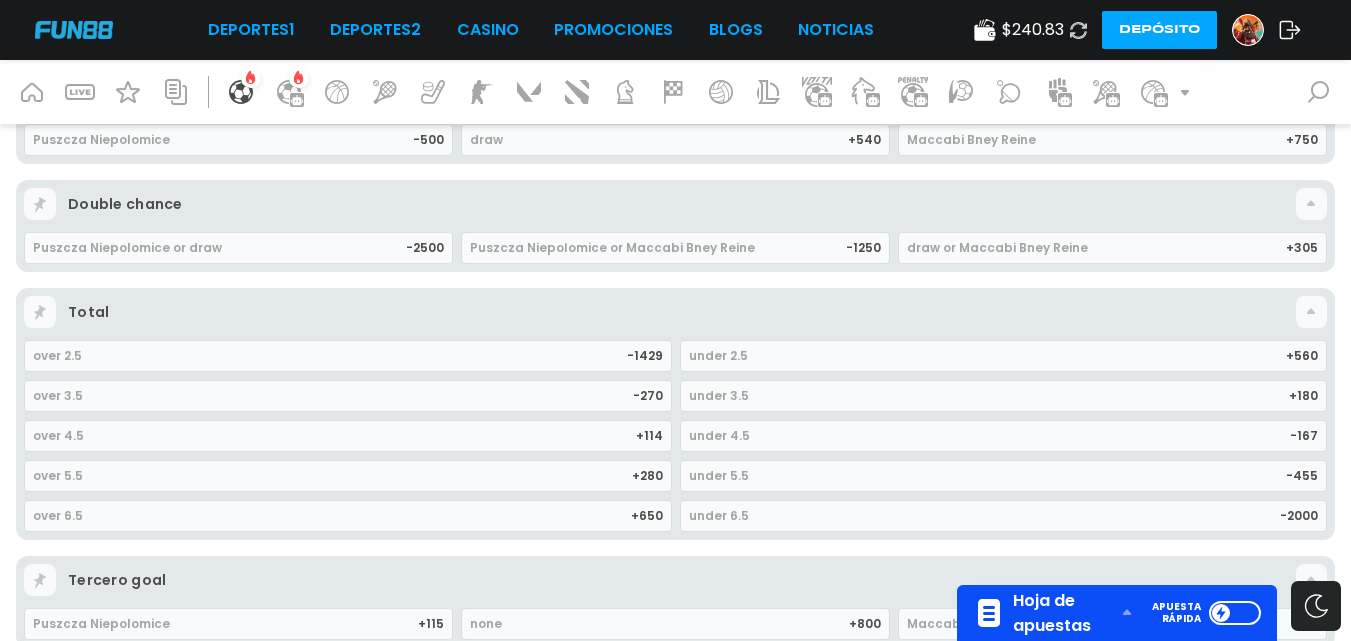 scroll, scrollTop: 400, scrollLeft: 0, axis: vertical 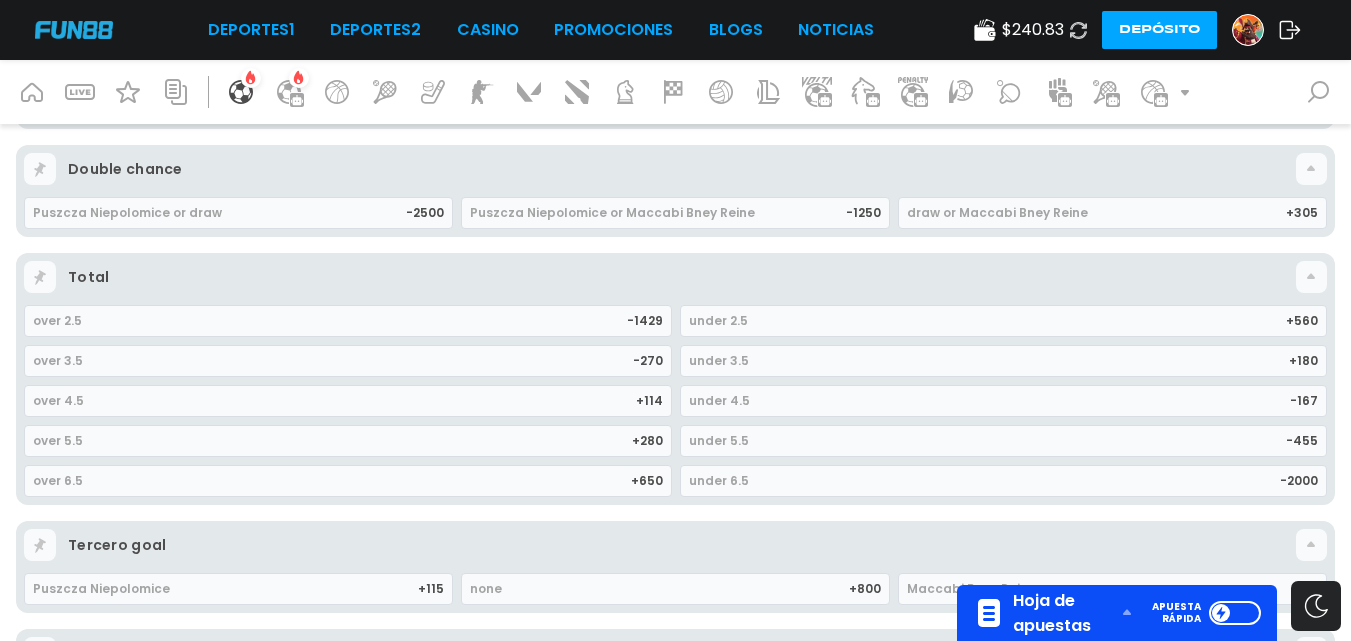 click on "over 3.5" at bounding box center (333, 361) 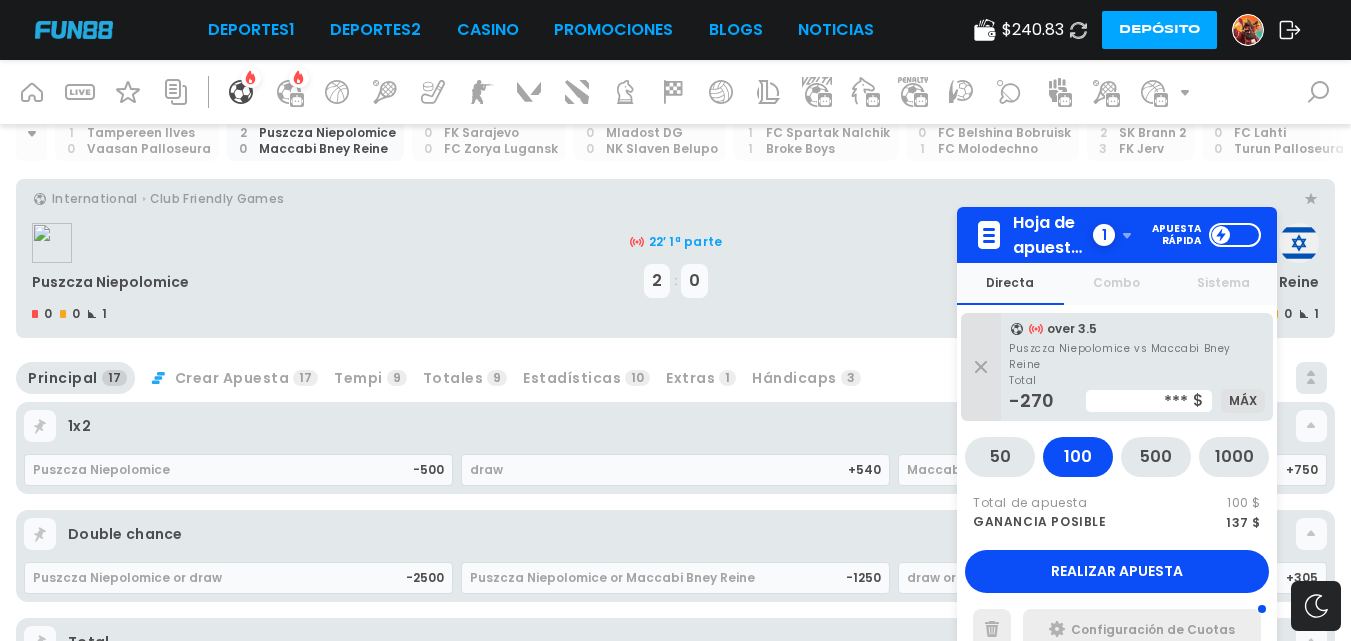scroll, scrollTop: 0, scrollLeft: 0, axis: both 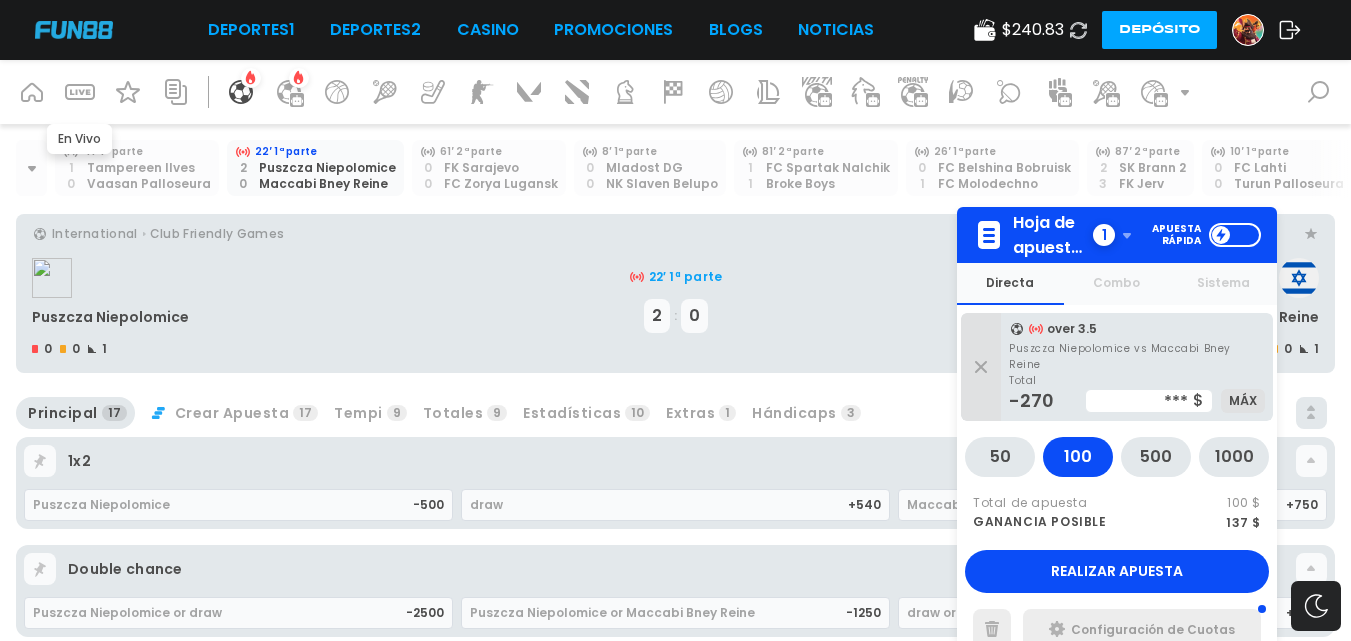 click 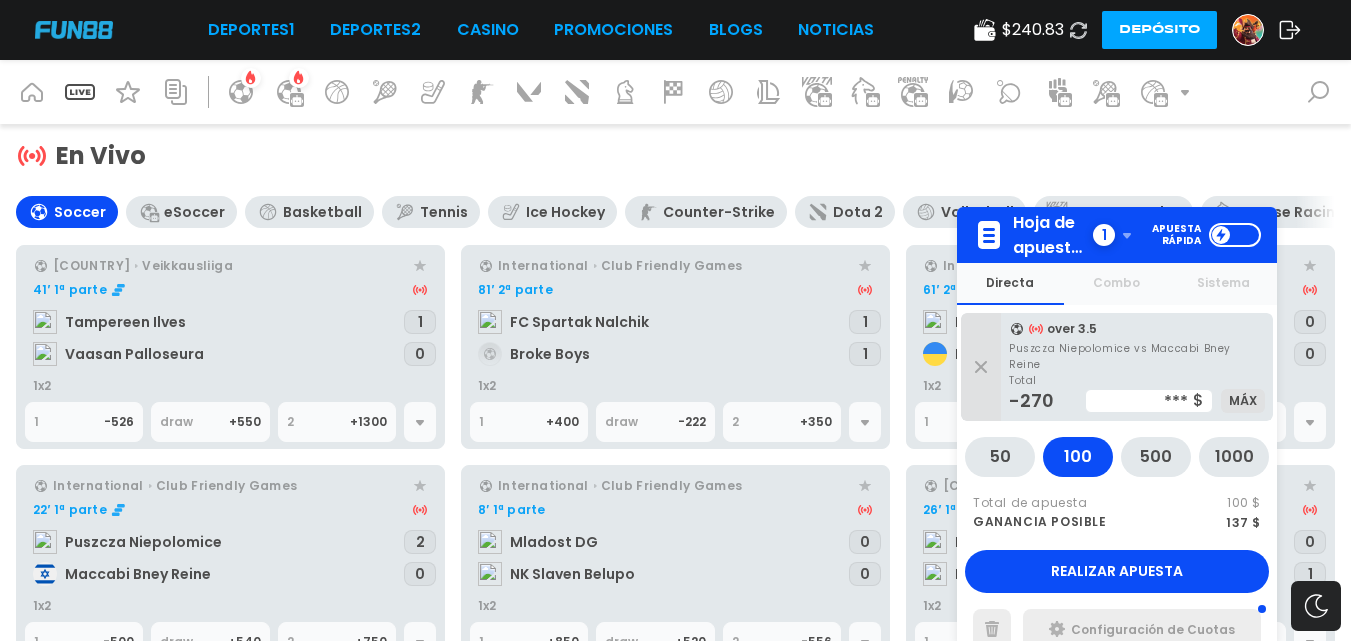 click on "Hoja de apuestas" at bounding box center [1051, 235] 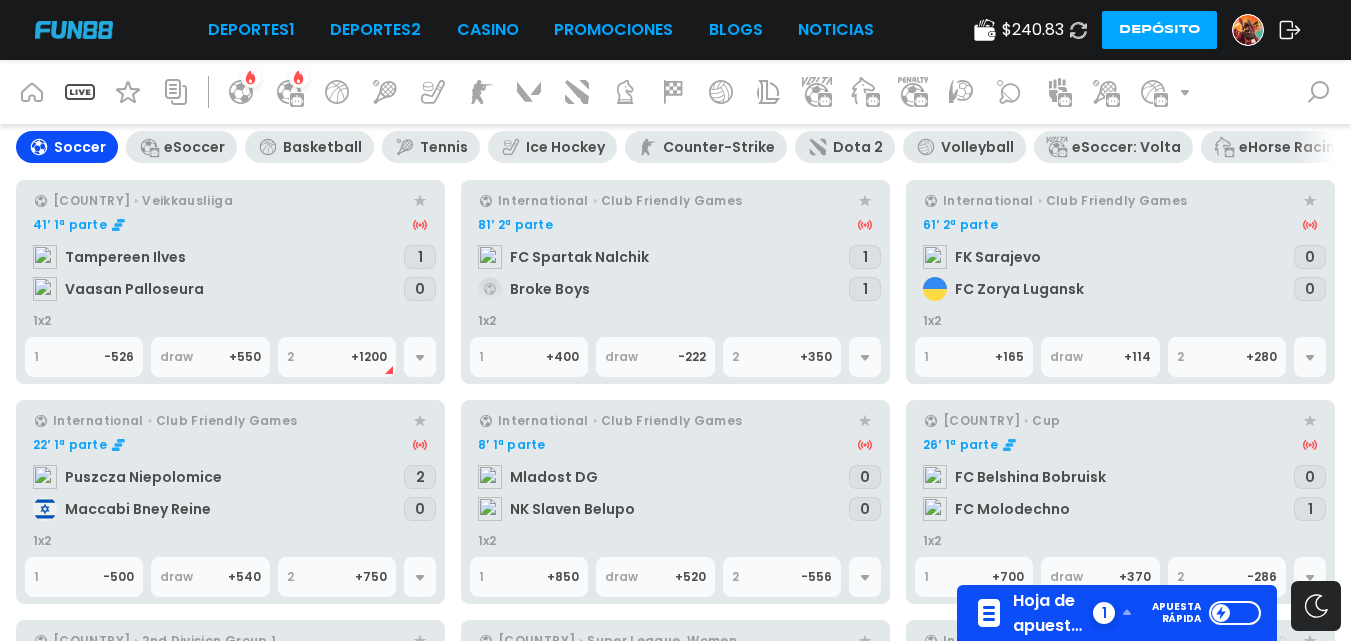 scroll, scrollTop: 100, scrollLeft: 0, axis: vertical 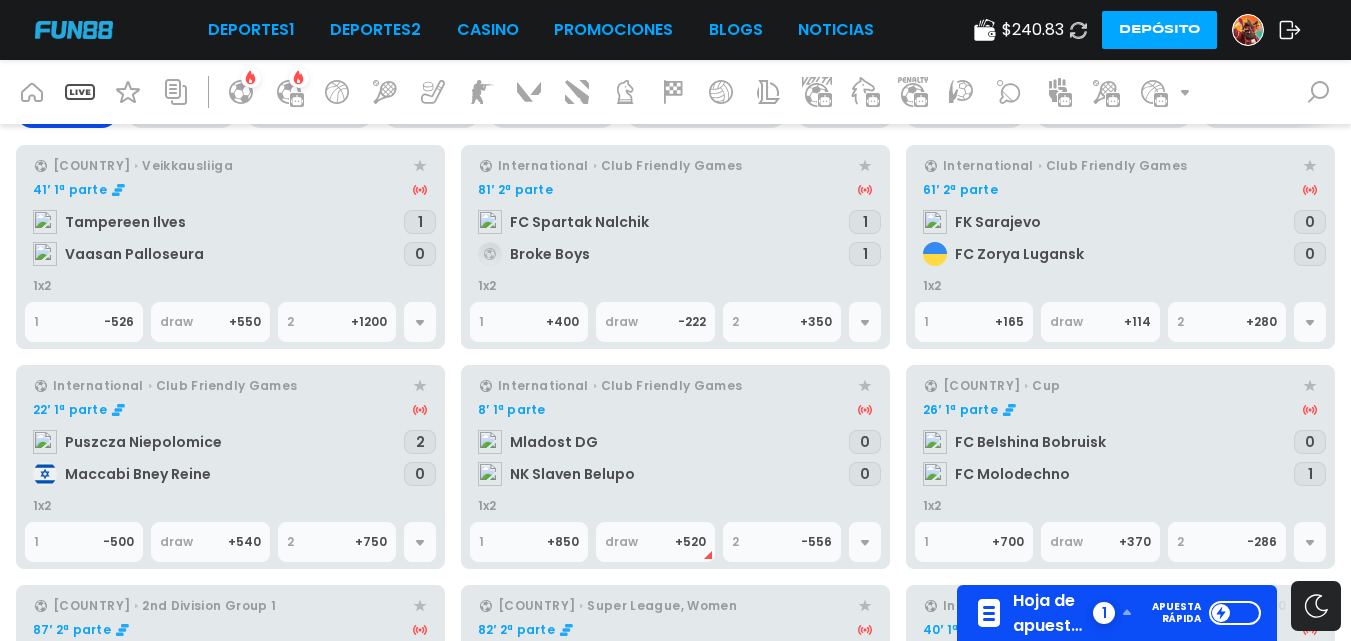 click on "8′ 1ª parte Mladost DG NK Slaven Belupo 0 0" at bounding box center [675, 446] 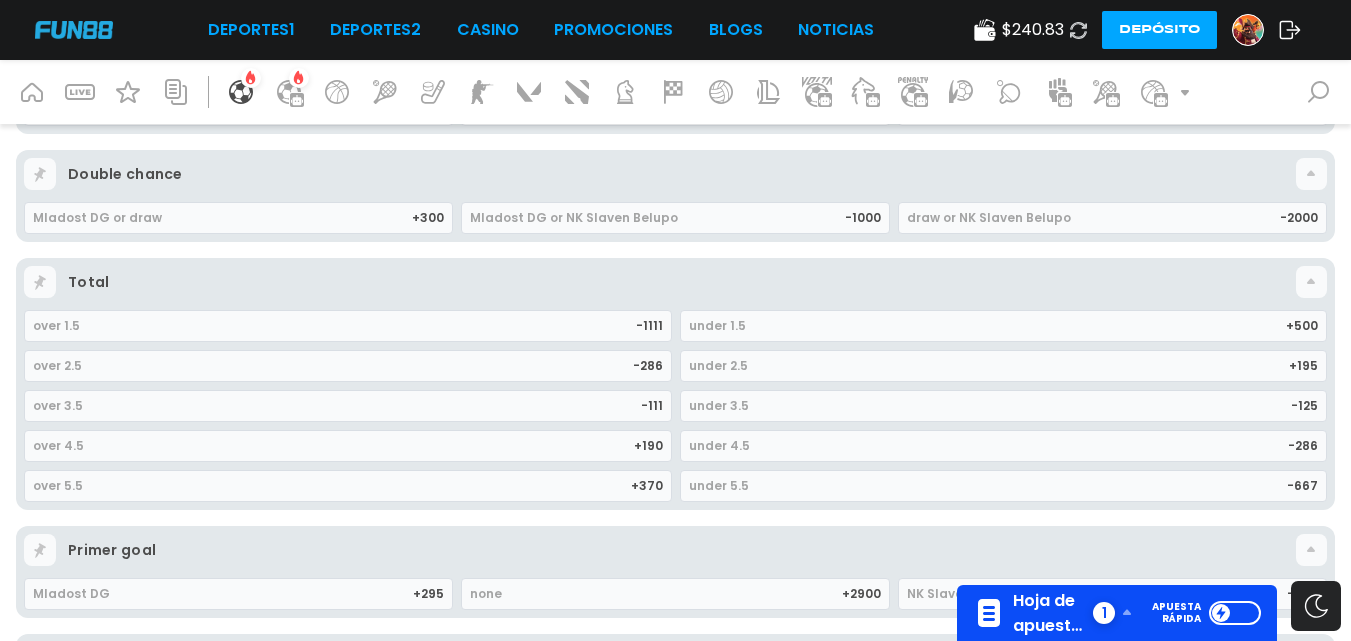 scroll, scrollTop: 400, scrollLeft: 0, axis: vertical 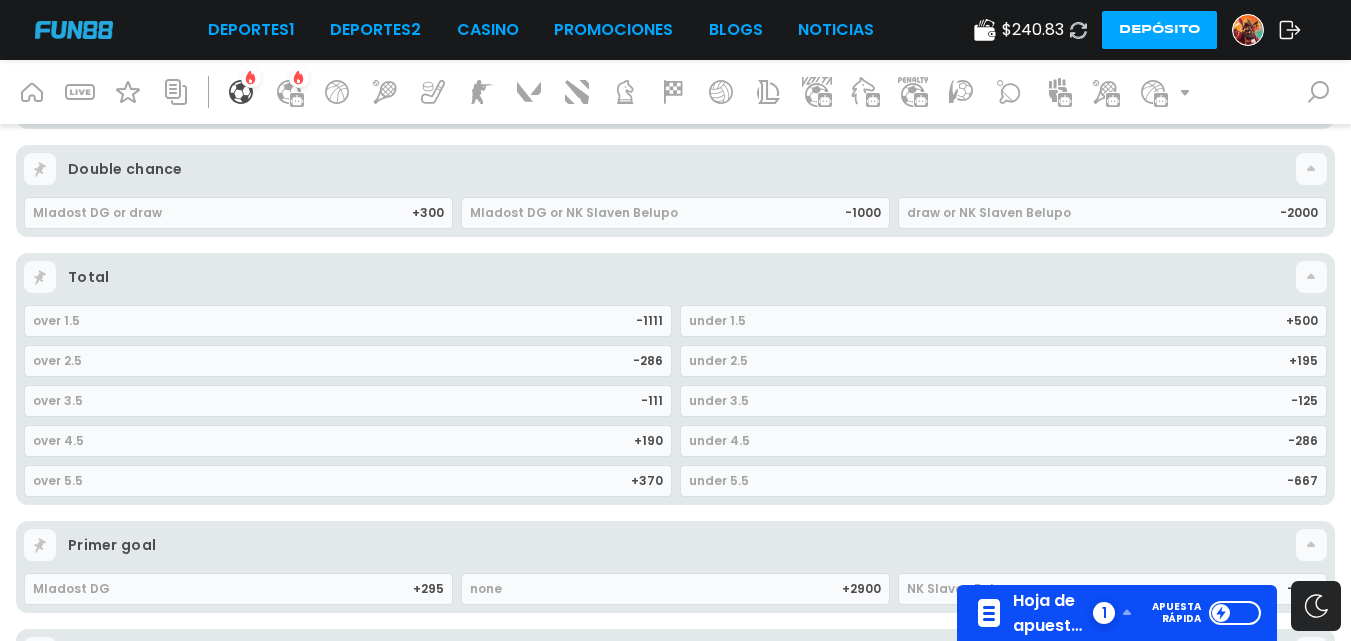 click on "under 5.5" at bounding box center [988, 481] 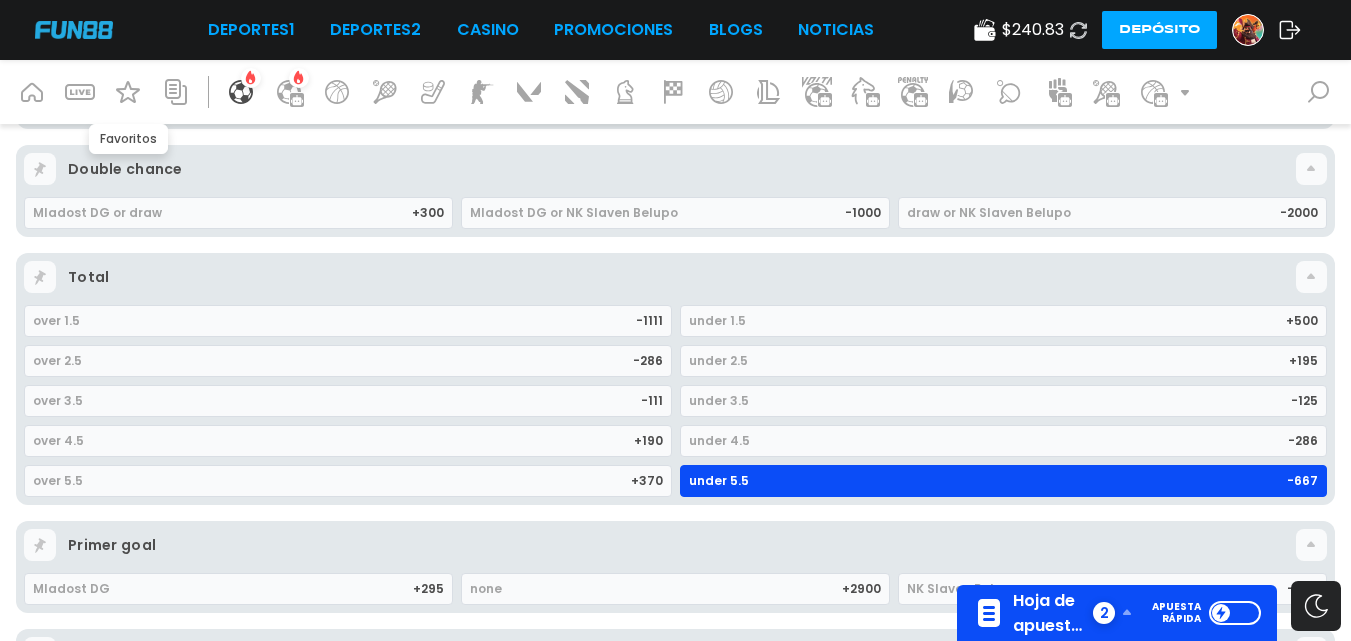 click 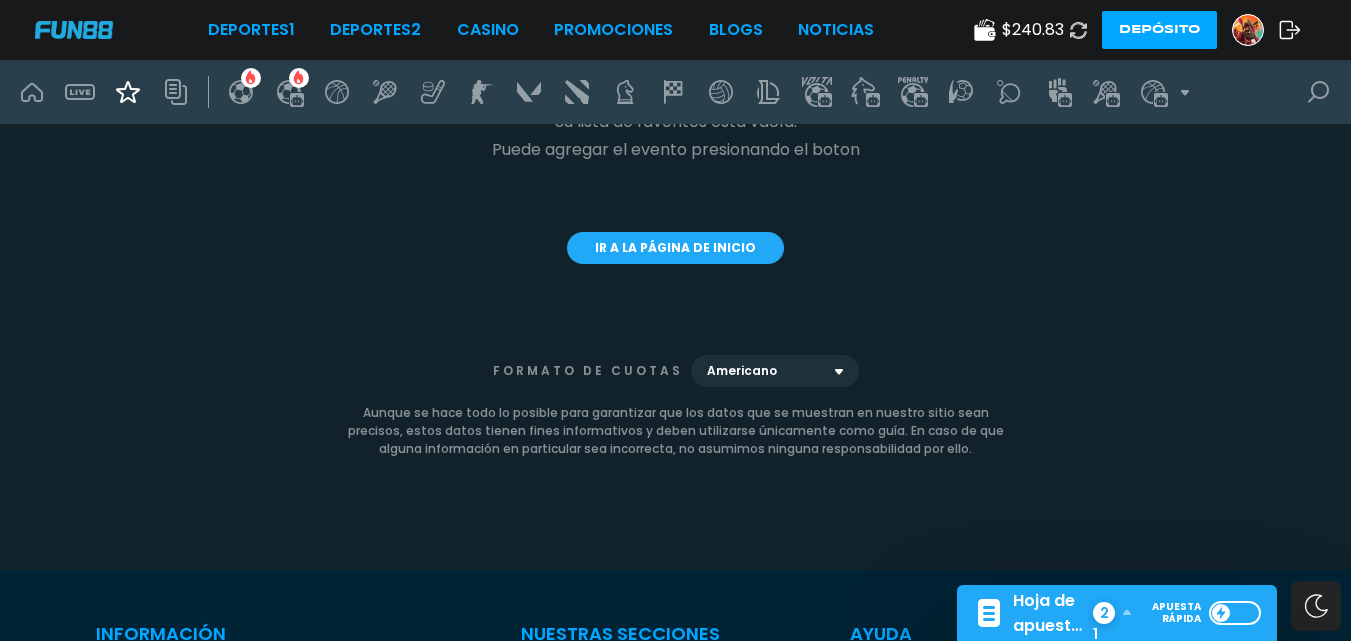 scroll, scrollTop: 0, scrollLeft: 0, axis: both 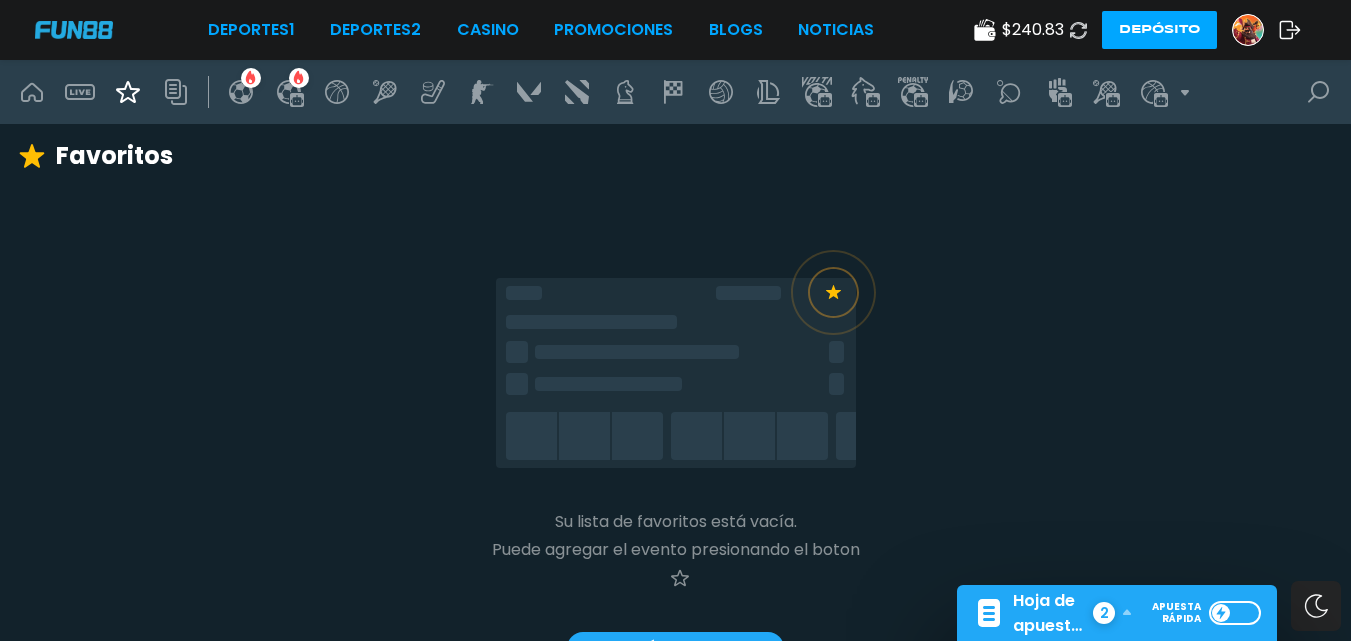 click at bounding box center [80, 92] 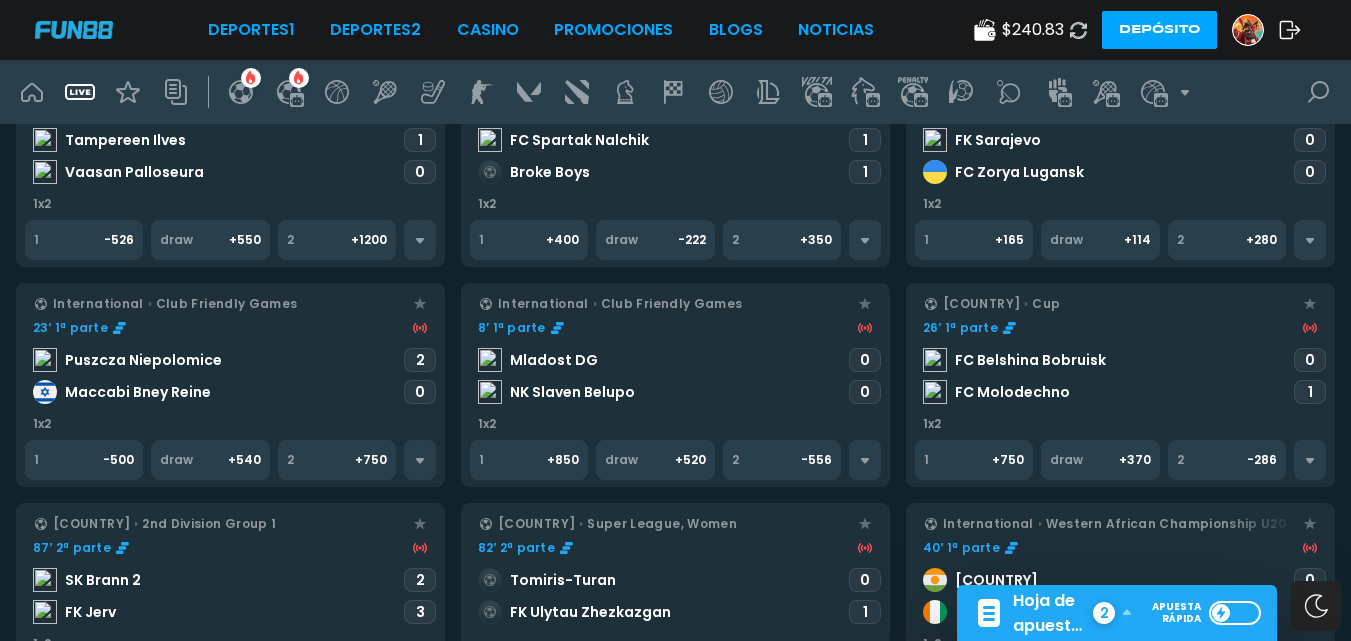 scroll, scrollTop: 200, scrollLeft: 0, axis: vertical 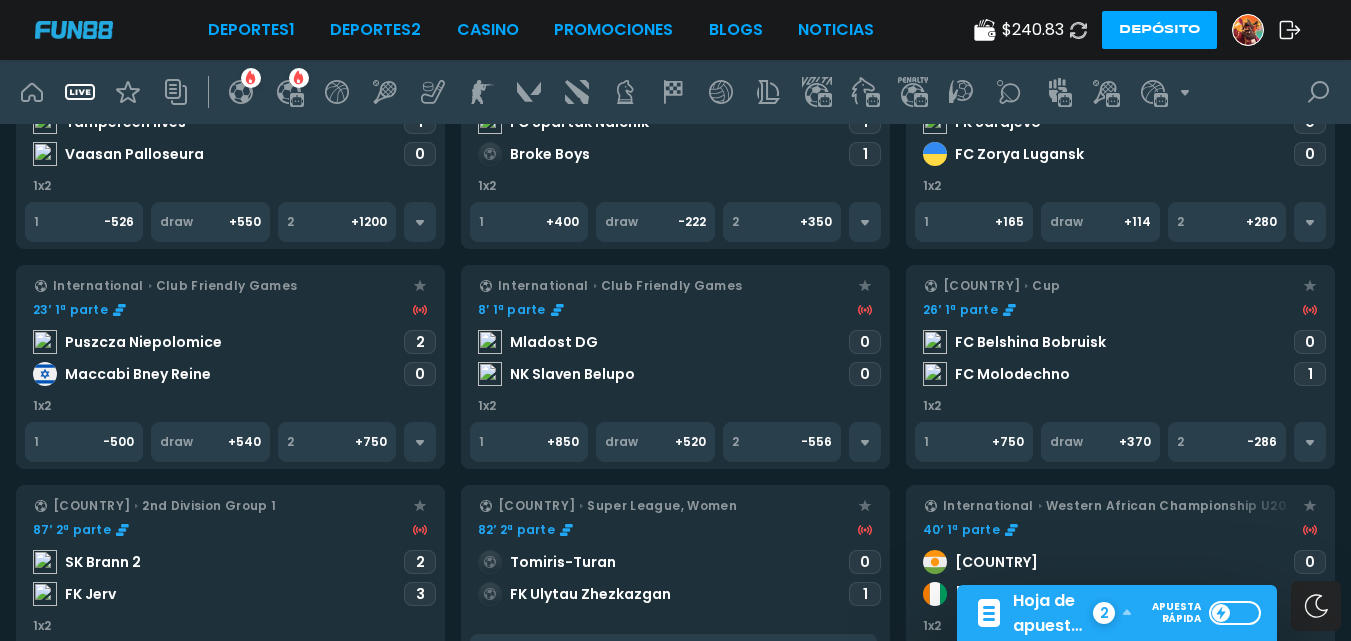 click on "26′ 1ª parte
FC Belshina Bobruisk FC Molodechno 0 1" at bounding box center [1120, 346] 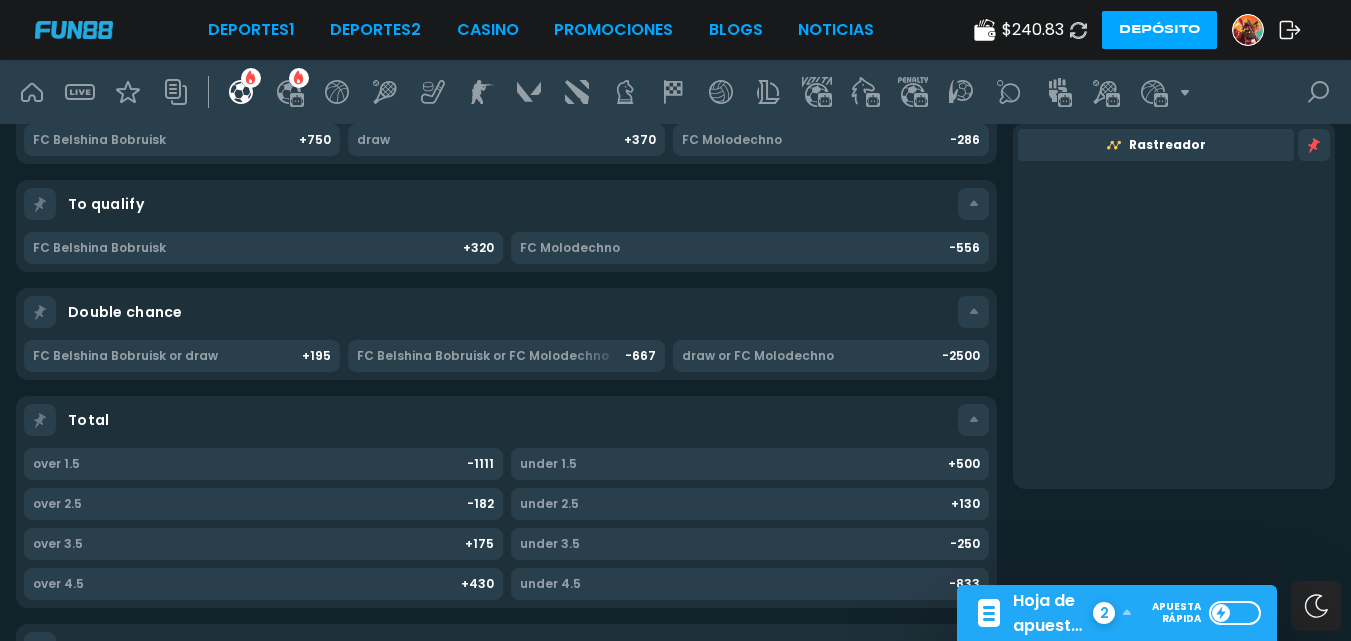 scroll, scrollTop: 400, scrollLeft: 0, axis: vertical 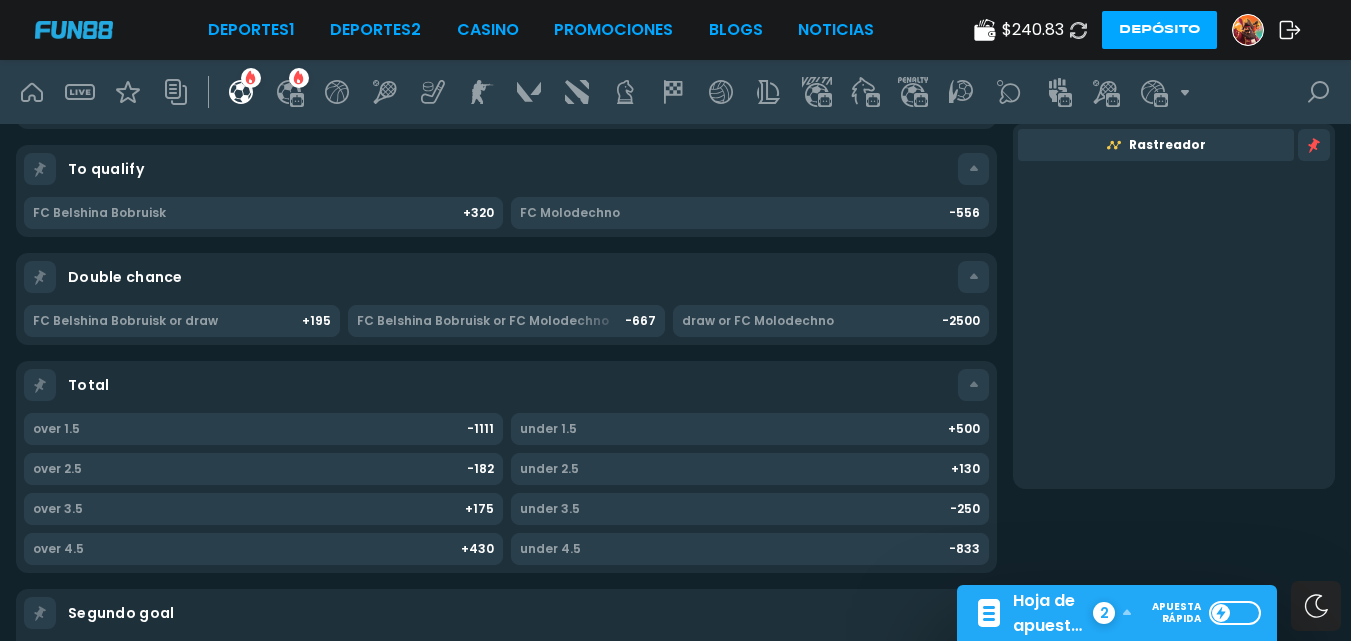 click on "over 1.5" at bounding box center (250, 429) 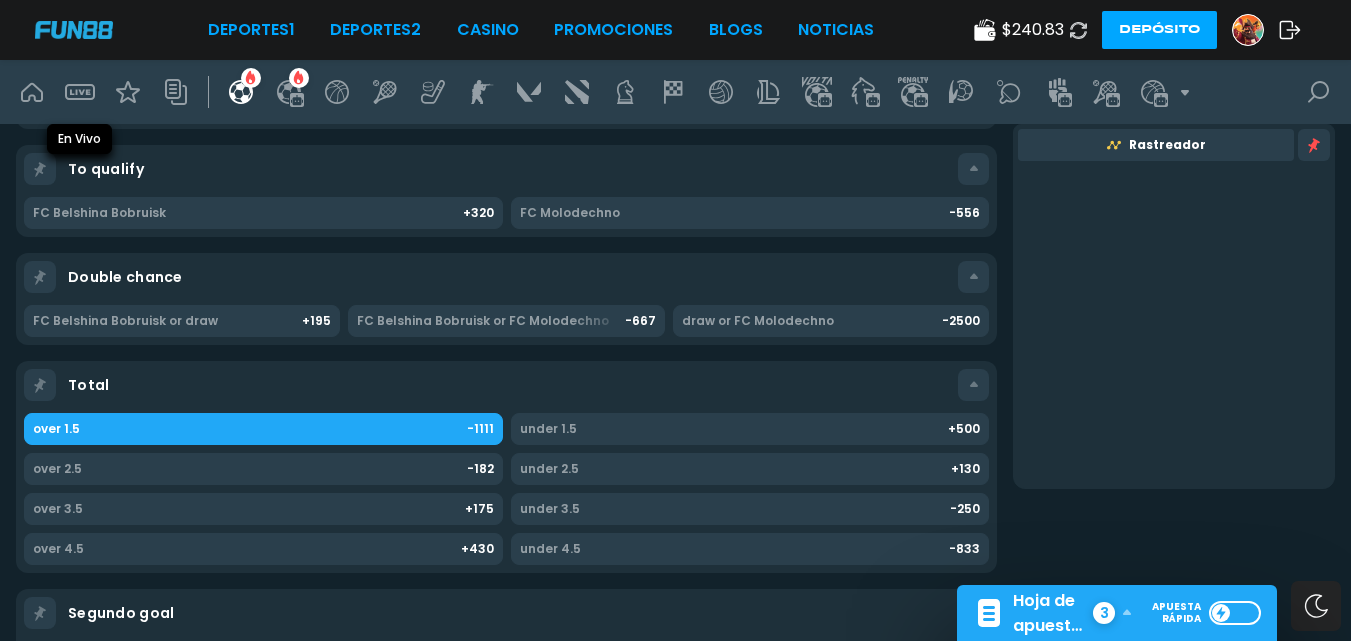 click at bounding box center (80, 92) 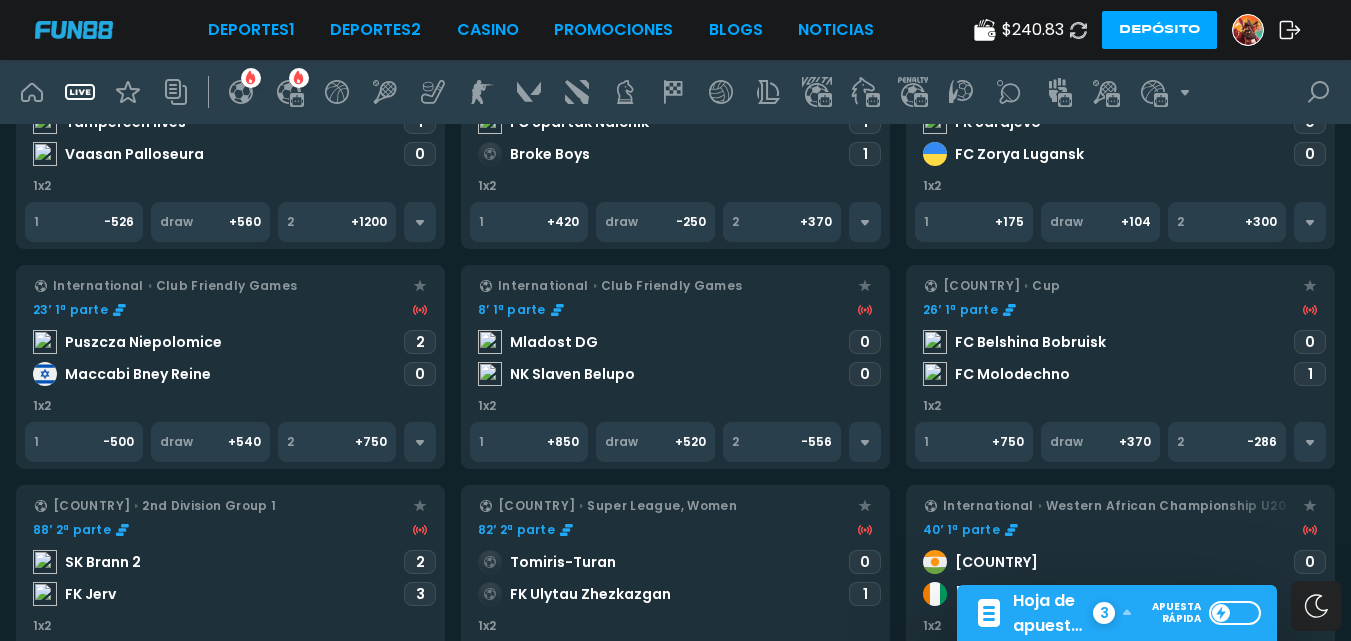 scroll, scrollTop: 300, scrollLeft: 0, axis: vertical 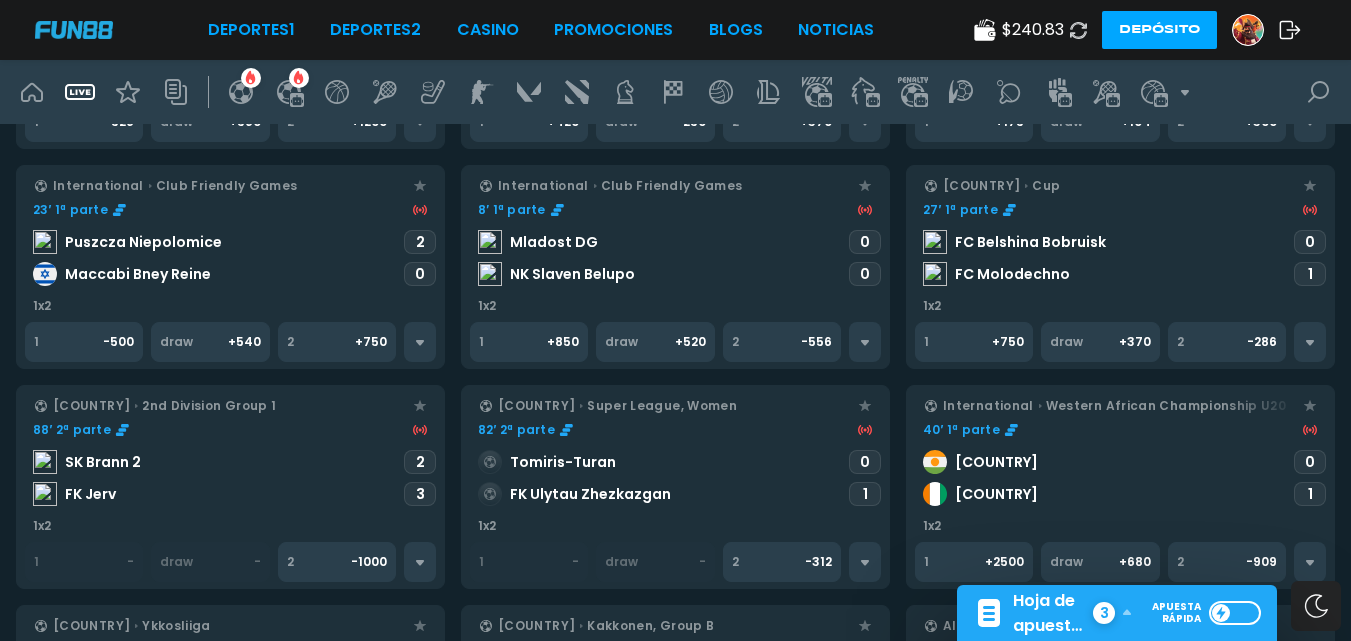 click on "40′ 1ª parte
Niger Ivory Coast 0 1" at bounding box center (1120, 466) 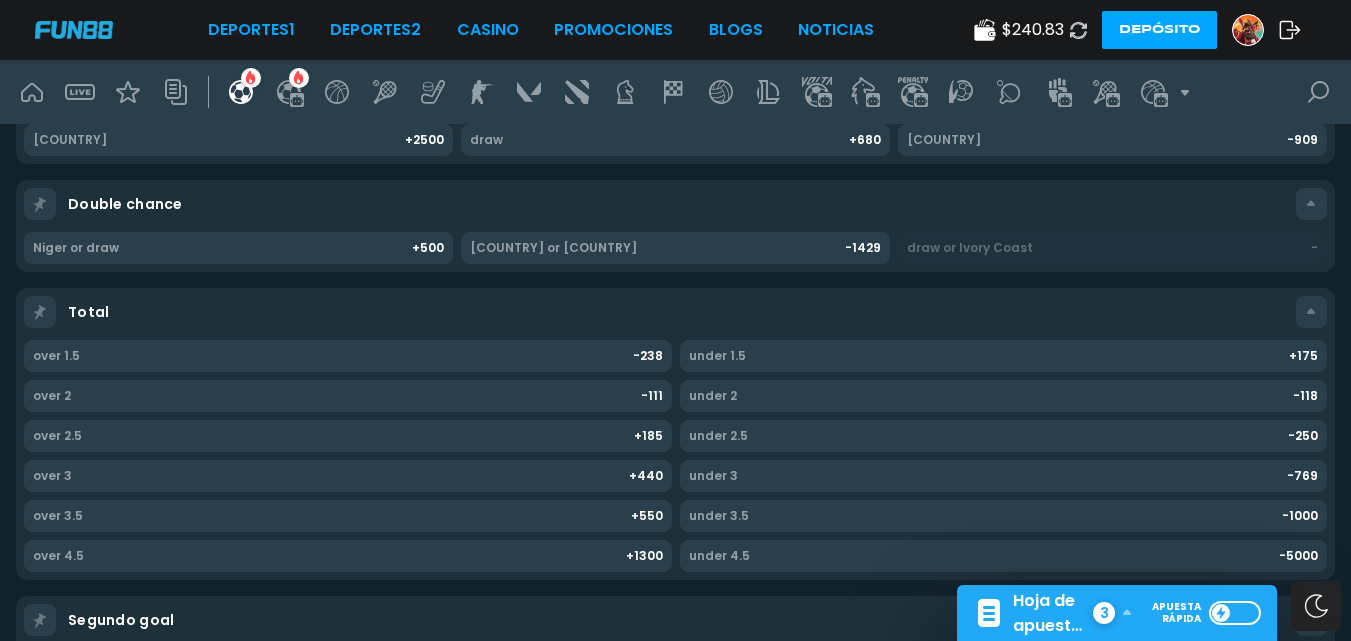 scroll, scrollTop: 400, scrollLeft: 0, axis: vertical 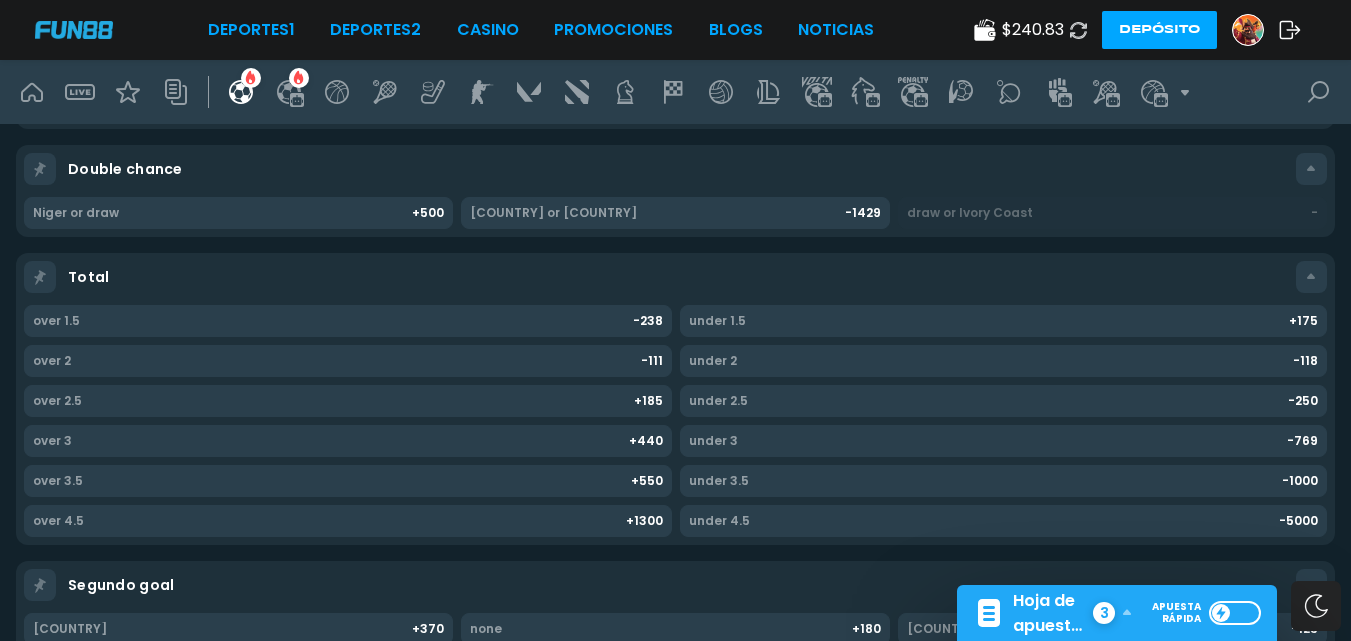 click on "under 3.5" at bounding box center [986, 481] 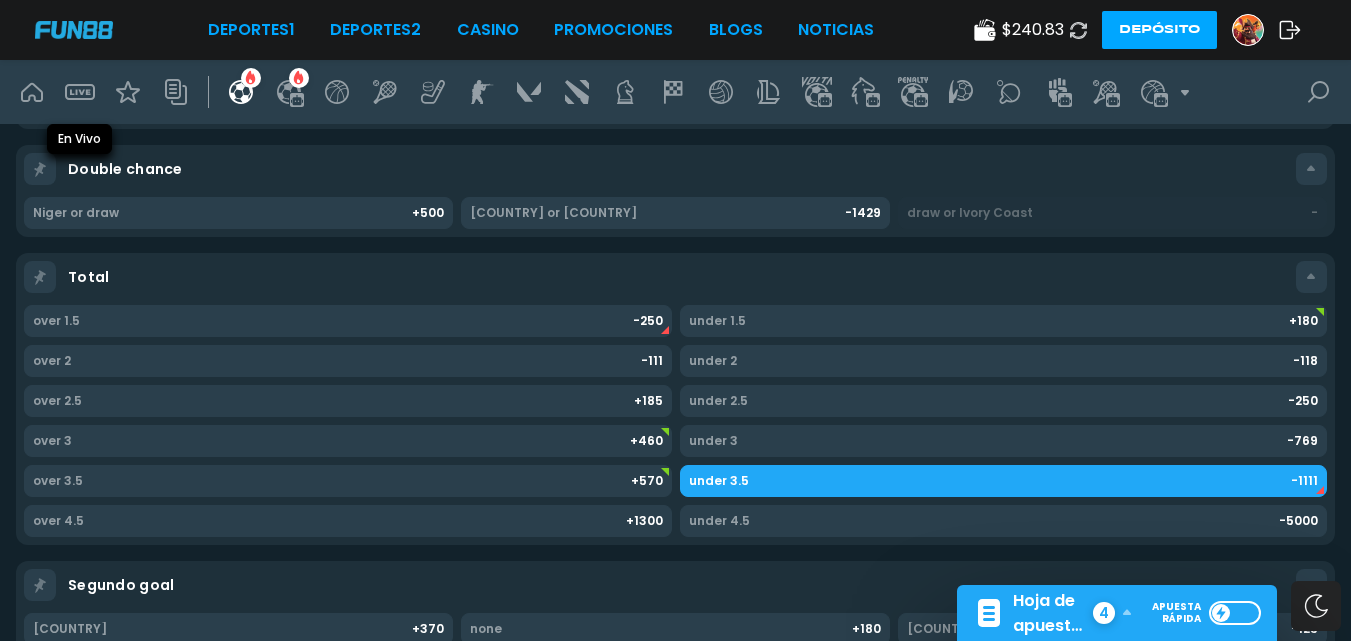 click 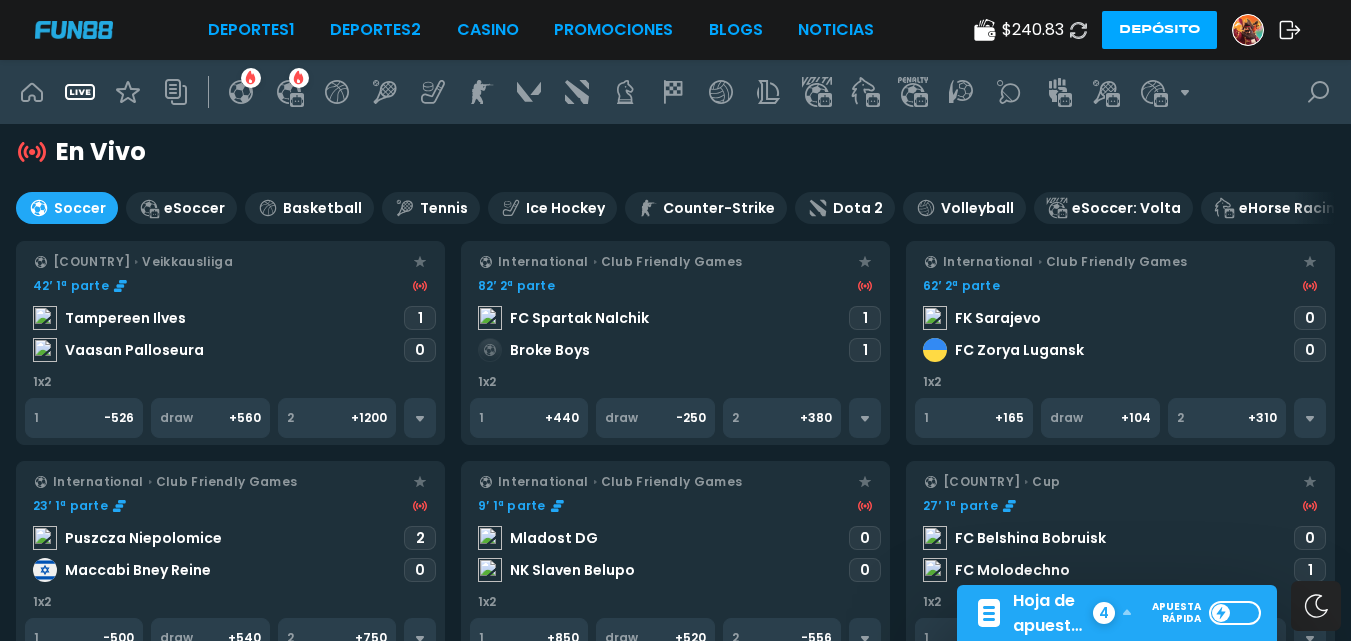 scroll, scrollTop: 0, scrollLeft: 0, axis: both 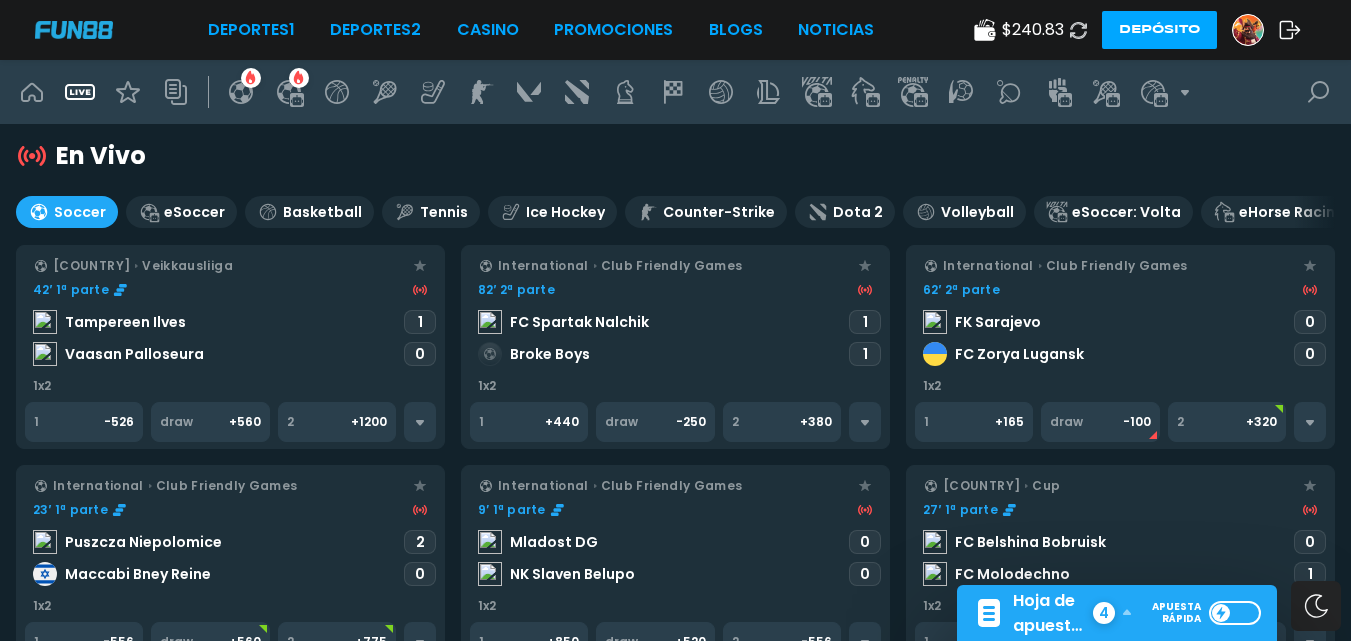 click on "42′ 1ª parte
Tampereen Ilves Vaasan Palloseura 1 0" at bounding box center (230, 326) 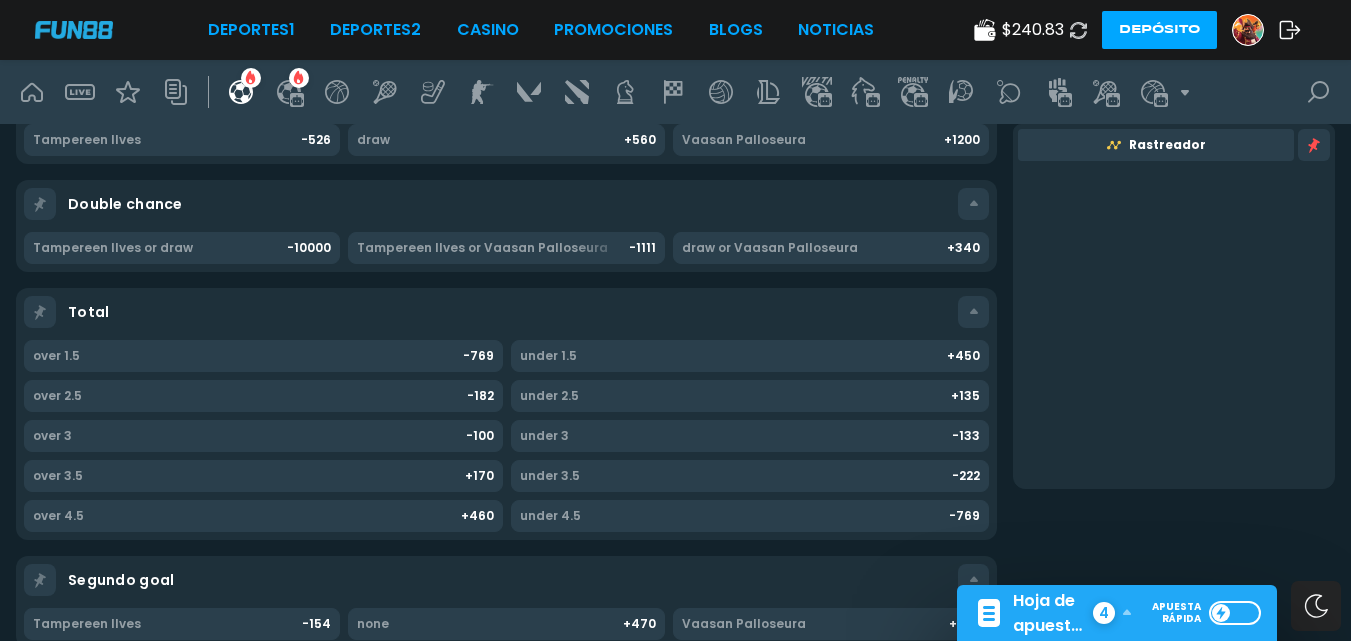 scroll, scrollTop: 400, scrollLeft: 0, axis: vertical 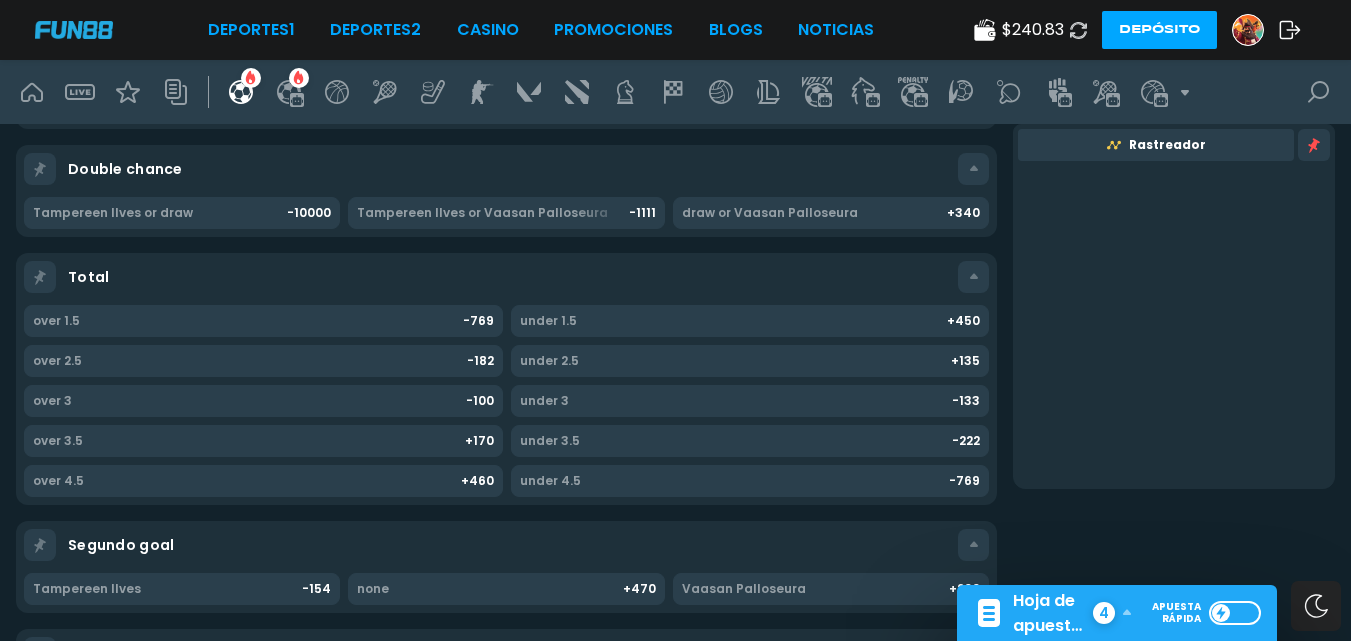 click on "under 4.5" at bounding box center [735, 481] 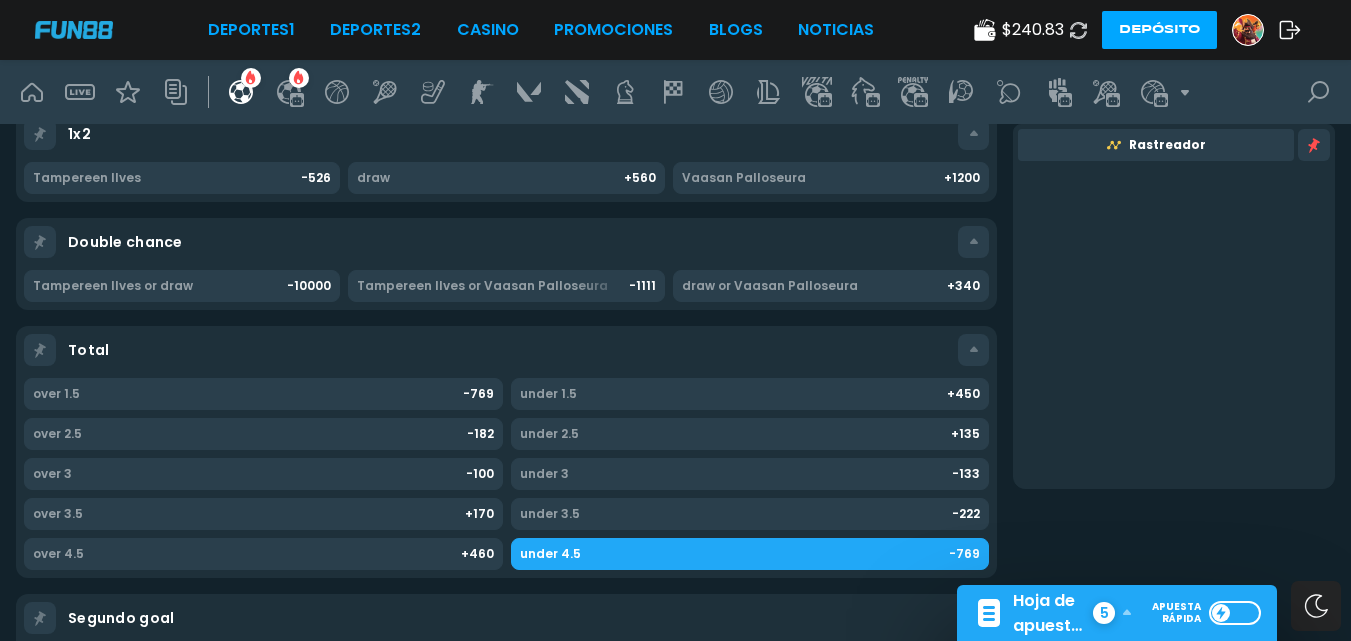 scroll, scrollTop: 300, scrollLeft: 0, axis: vertical 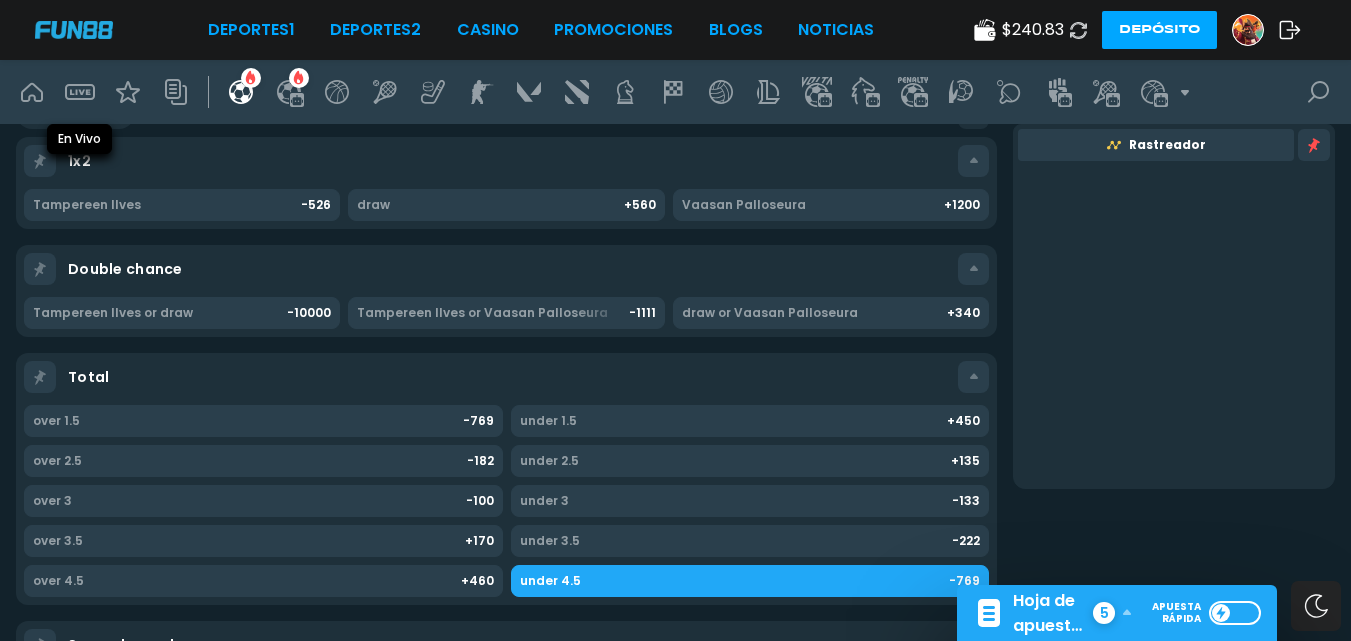 click 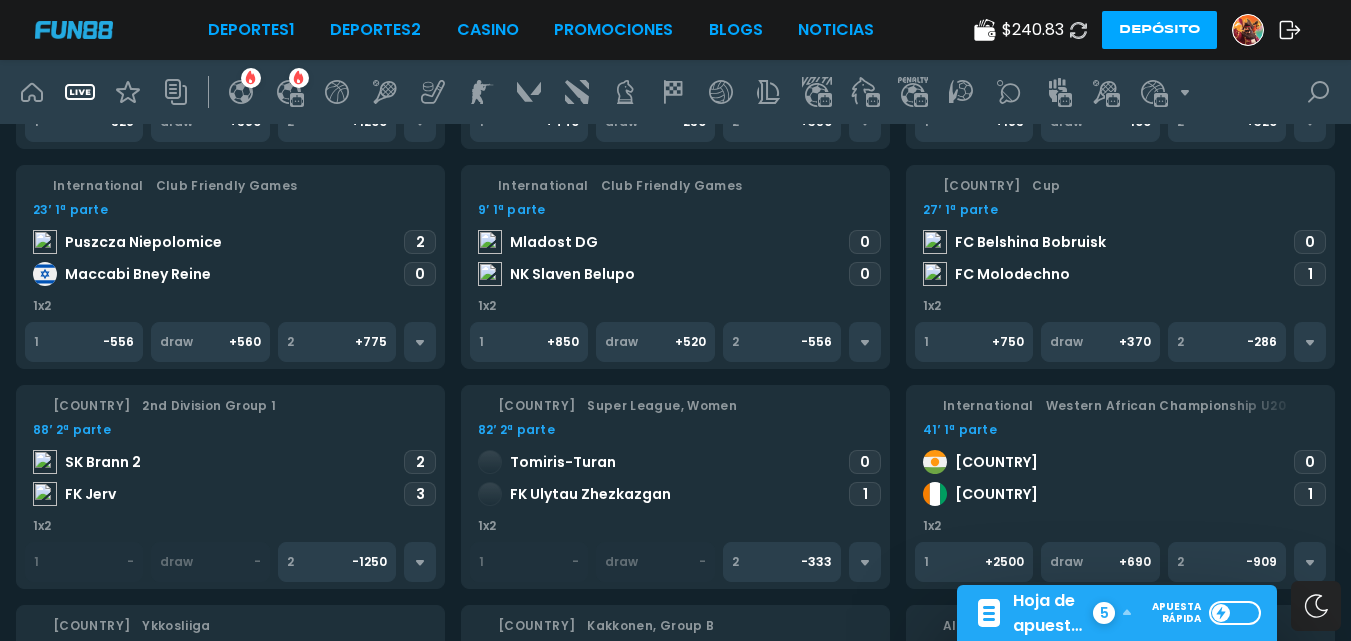 scroll, scrollTop: 0, scrollLeft: 0, axis: both 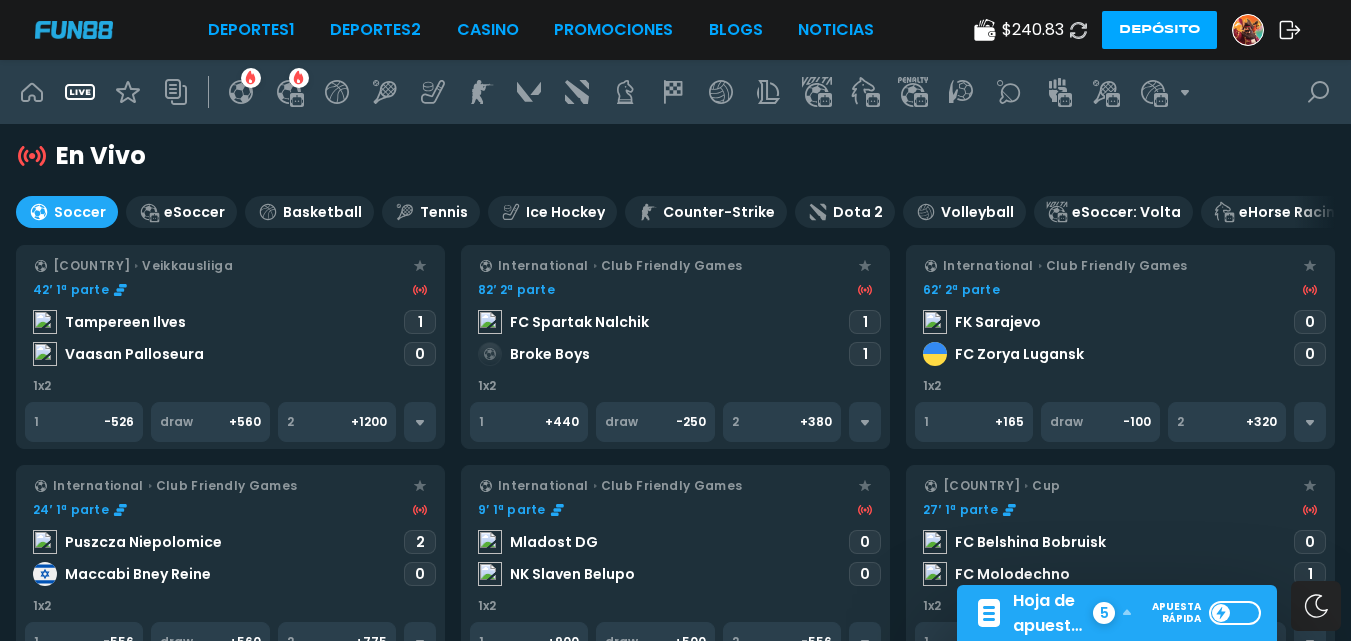 click on "62′ 2ª parte FK Sarajevo FC Zorya Lugansk 0 0" at bounding box center (1120, 326) 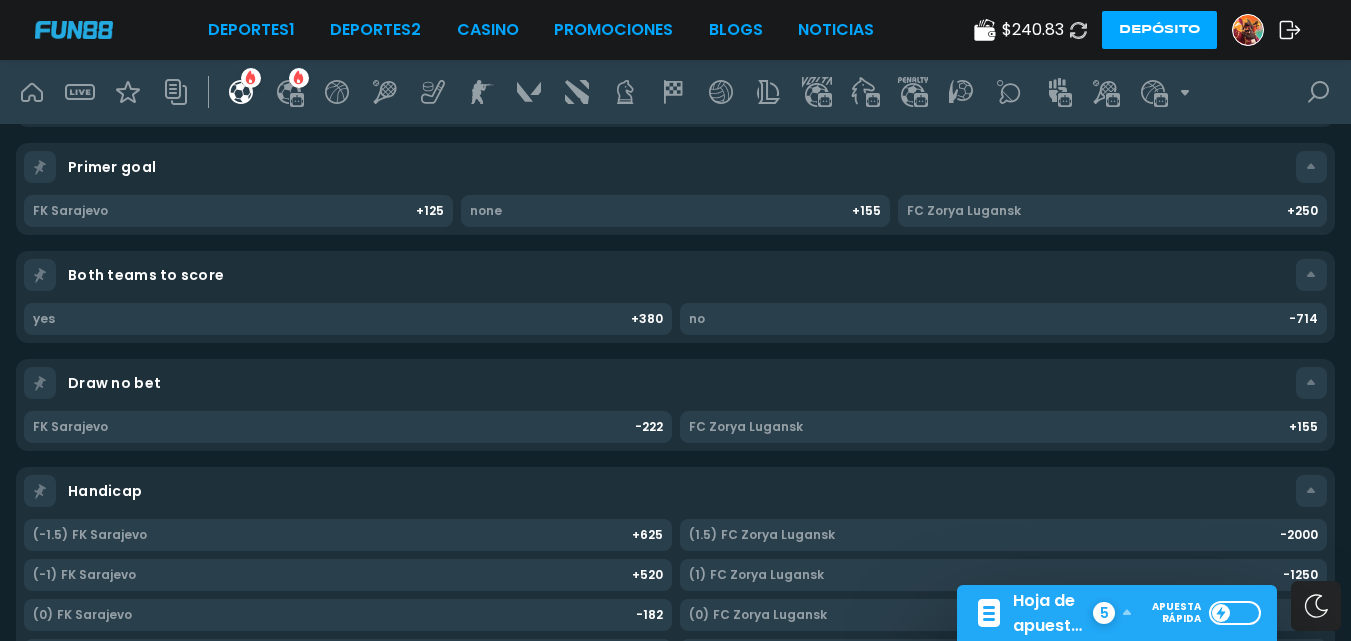 scroll, scrollTop: 600, scrollLeft: 0, axis: vertical 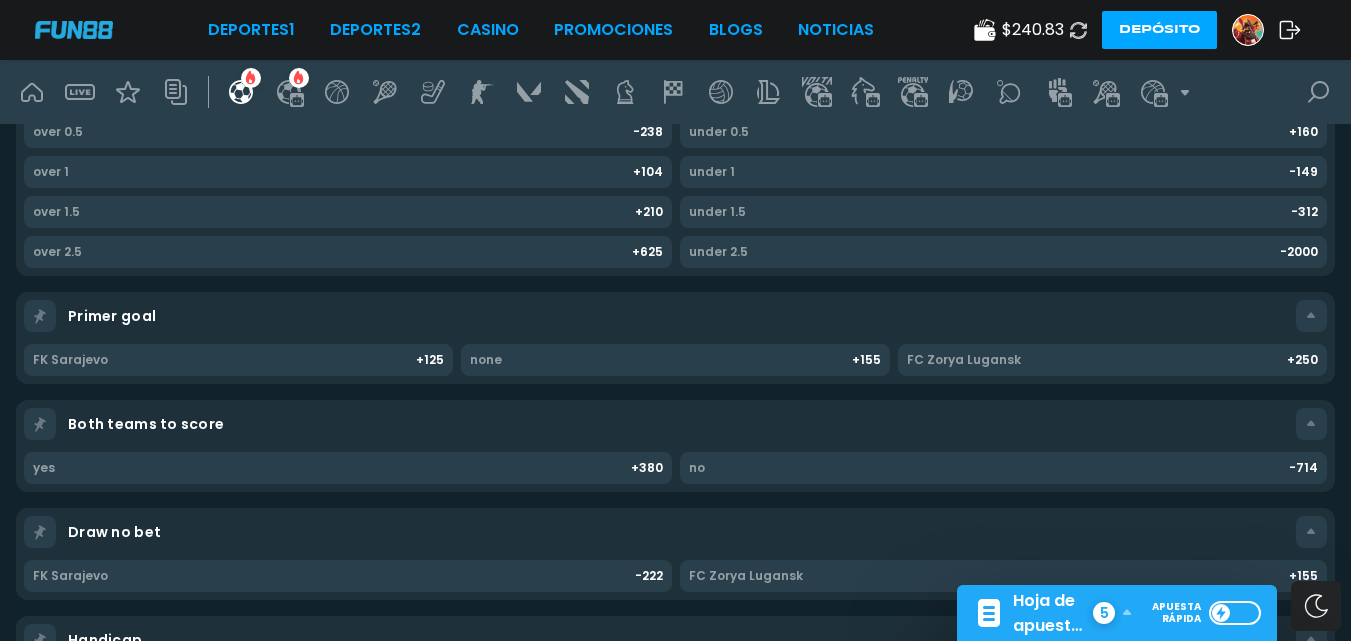 click on "Hoja de apuestas" at bounding box center (1051, 613) 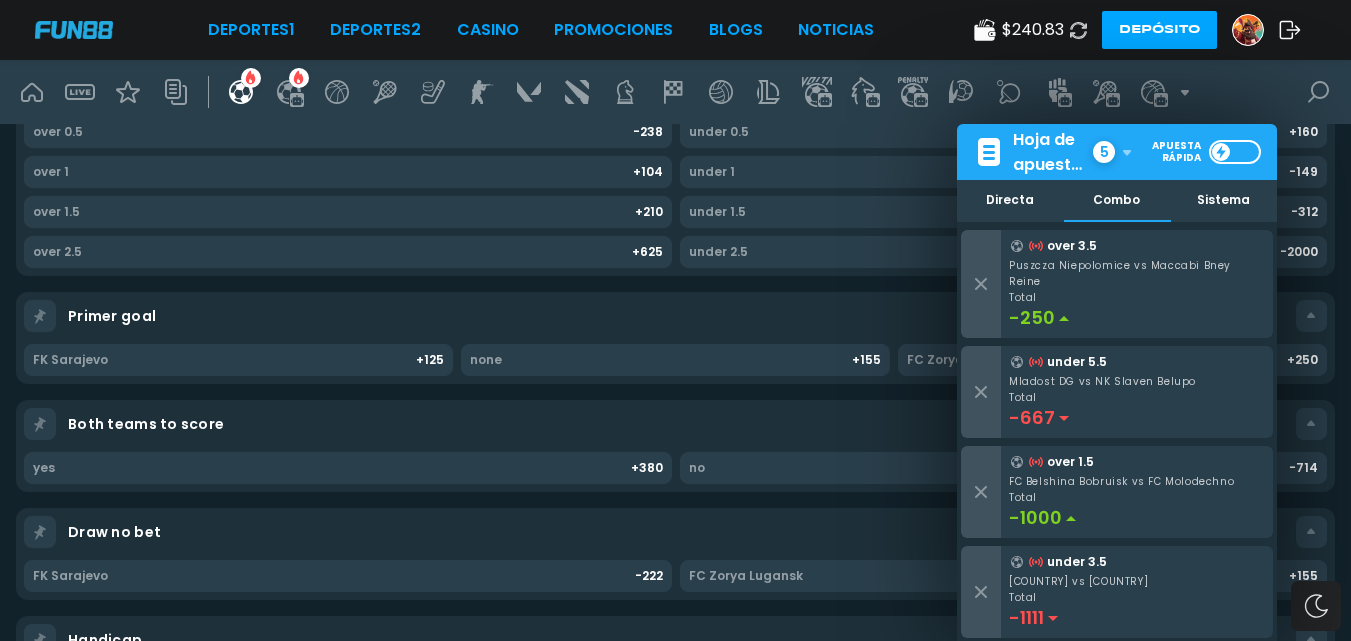 scroll, scrollTop: 400, scrollLeft: 0, axis: vertical 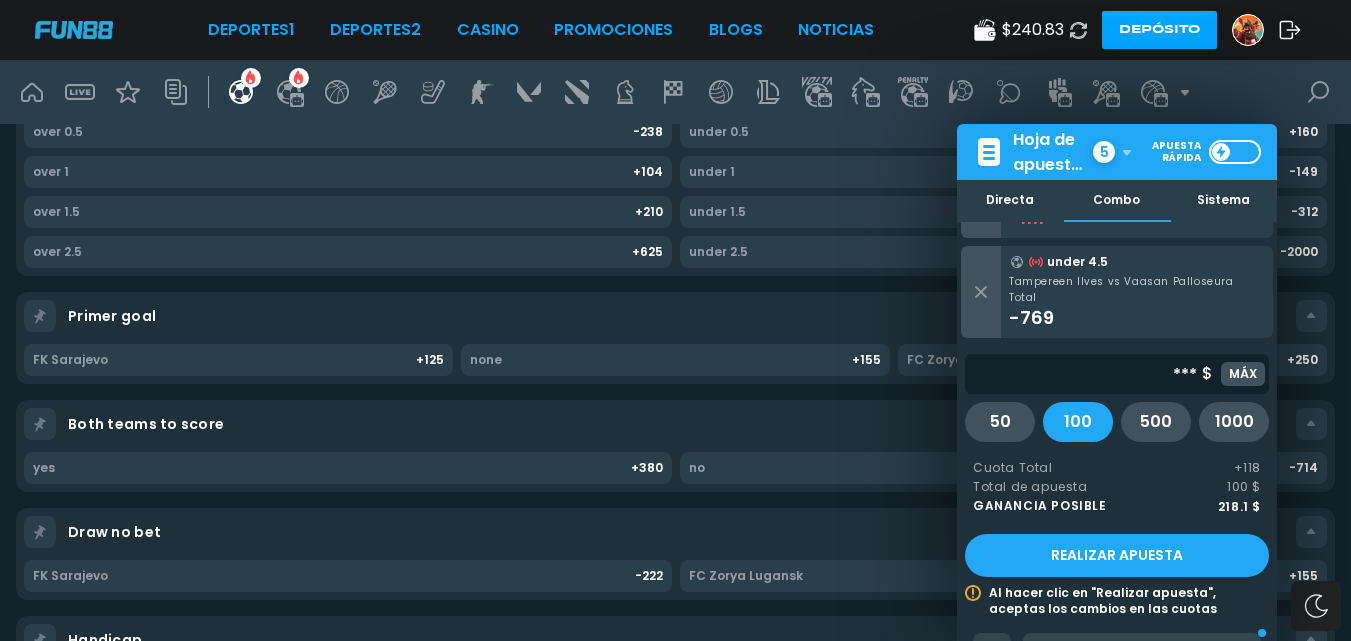 click on "***" at bounding box center (1086, 374) 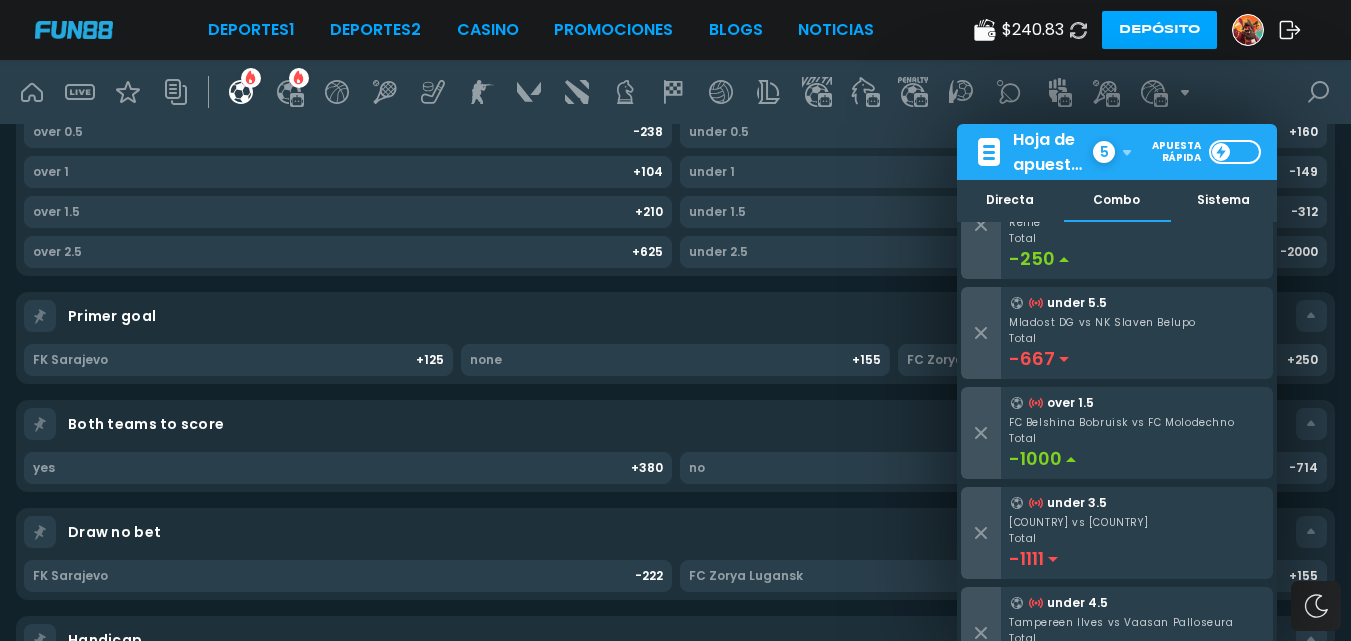 scroll, scrollTop: 0, scrollLeft: 0, axis: both 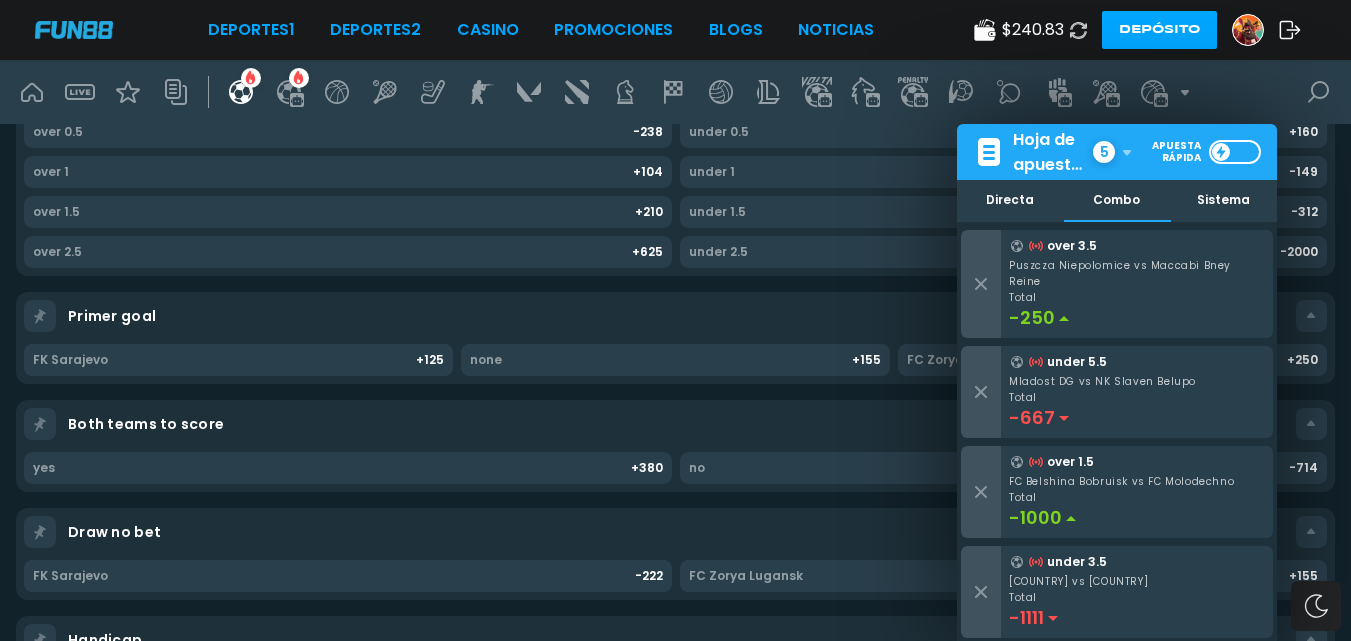 type on "***" 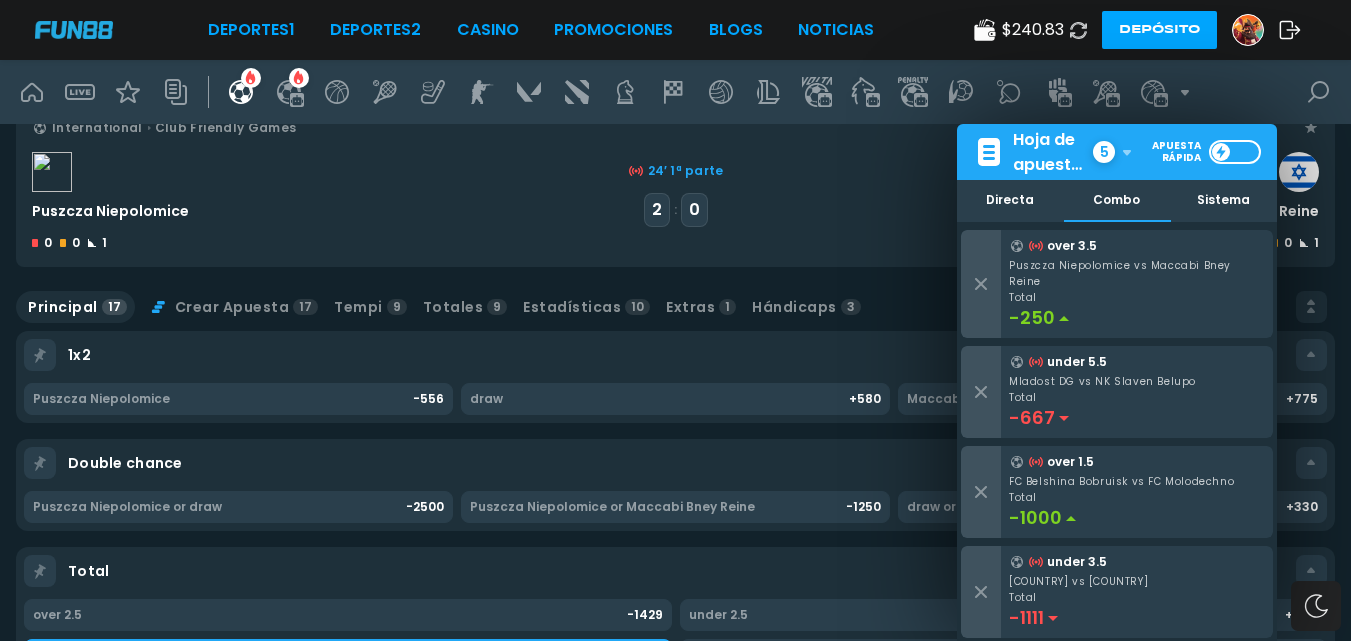 scroll, scrollTop: 200, scrollLeft: 0, axis: vertical 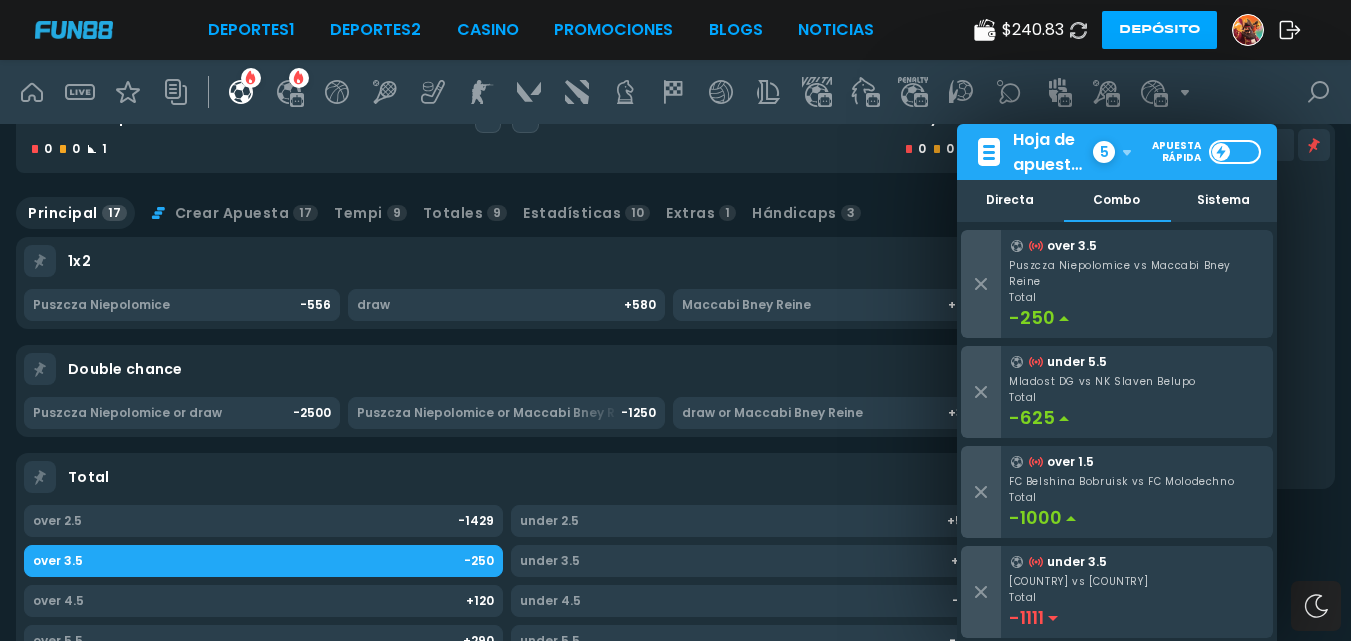 click at bounding box center [263, 561] 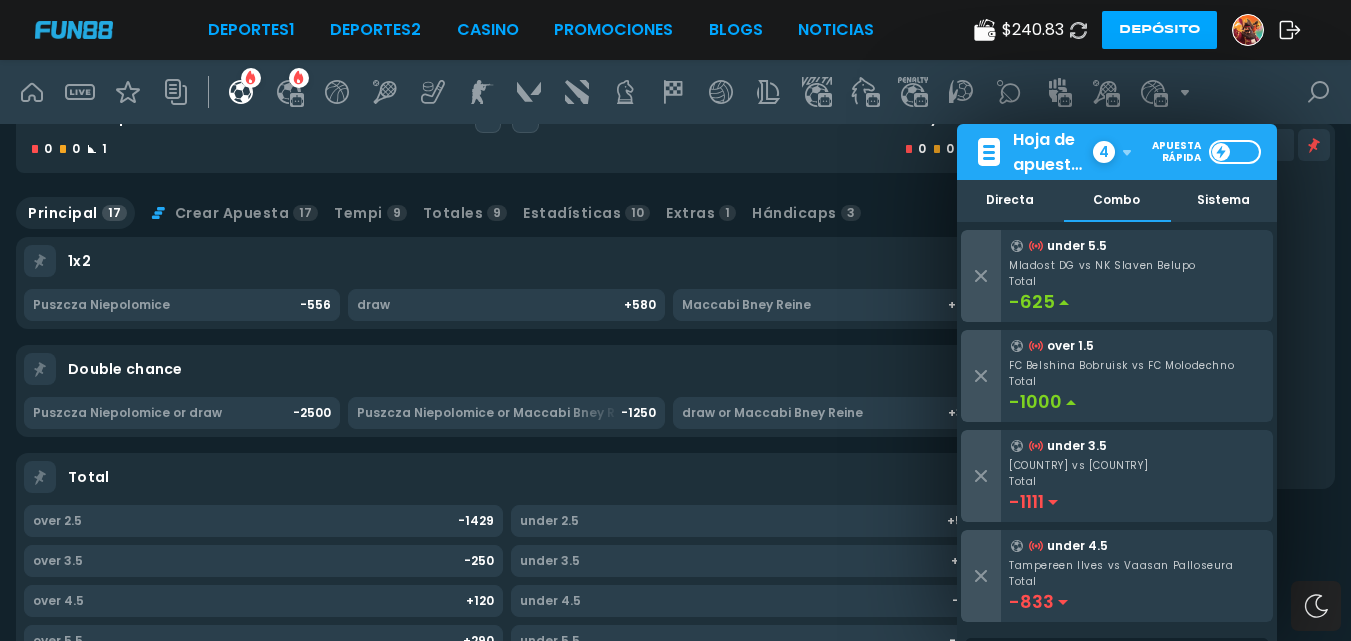 click on "Hoja de apuestas" at bounding box center (1051, 152) 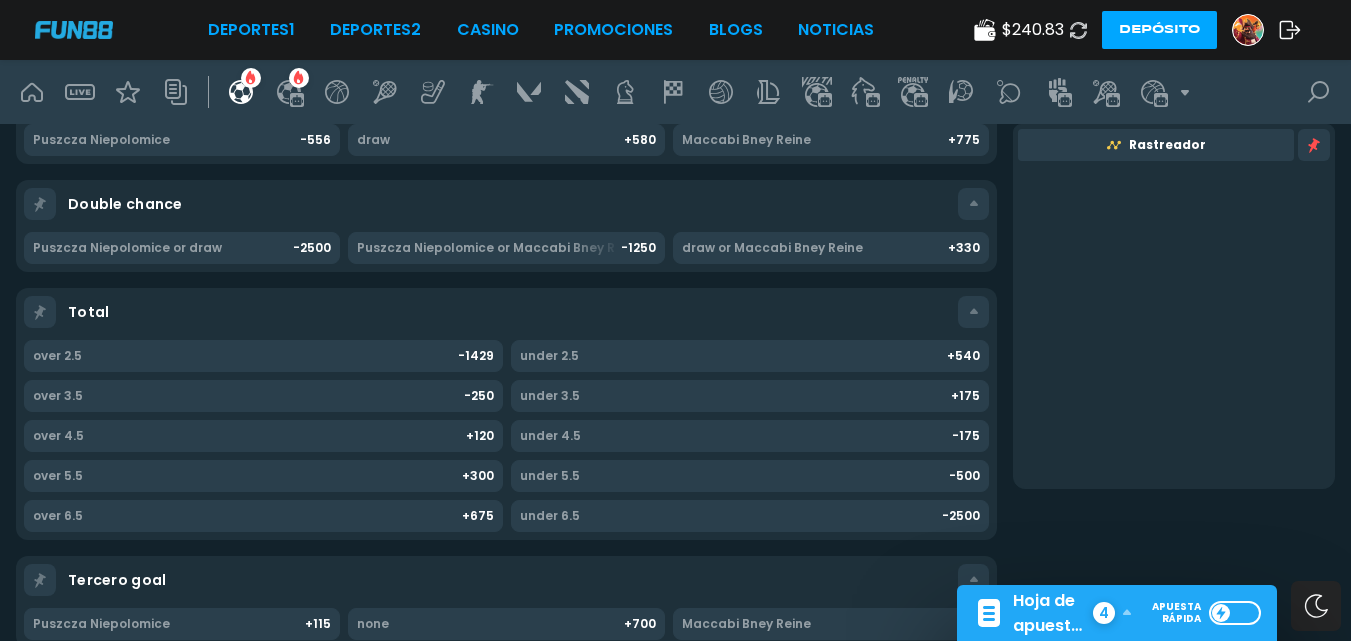 scroll, scrollTop: 400, scrollLeft: 0, axis: vertical 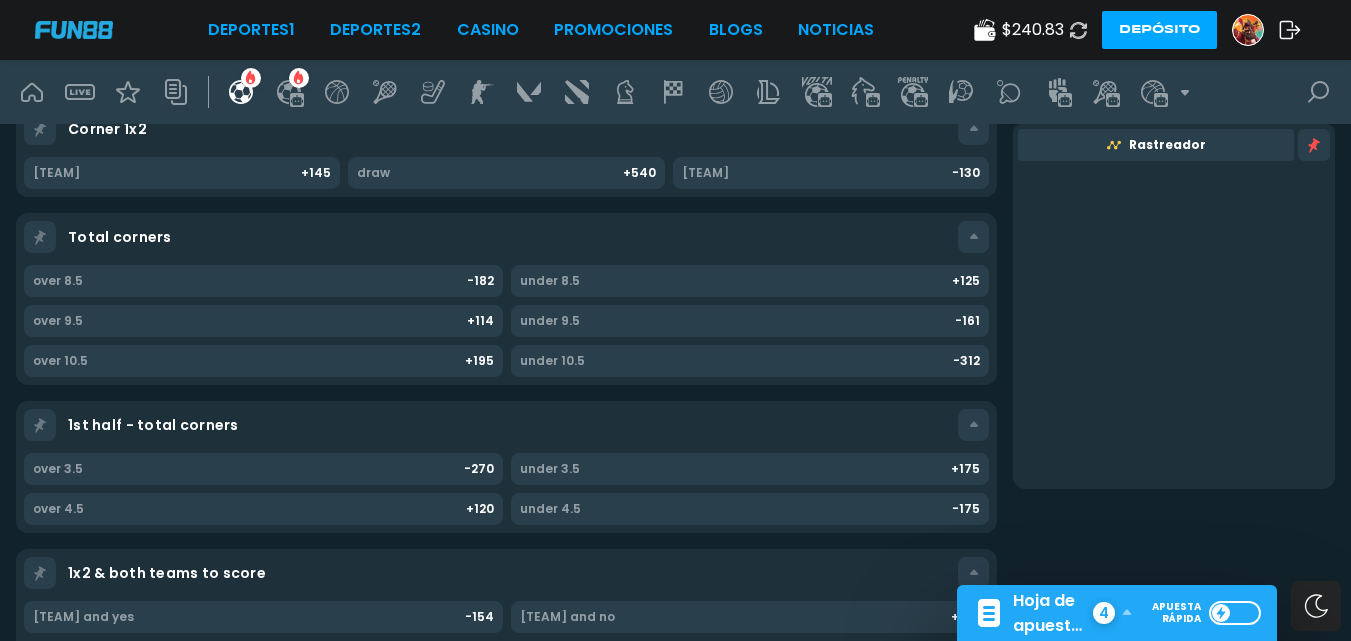 click on "under 10.5" at bounding box center (737, 361) 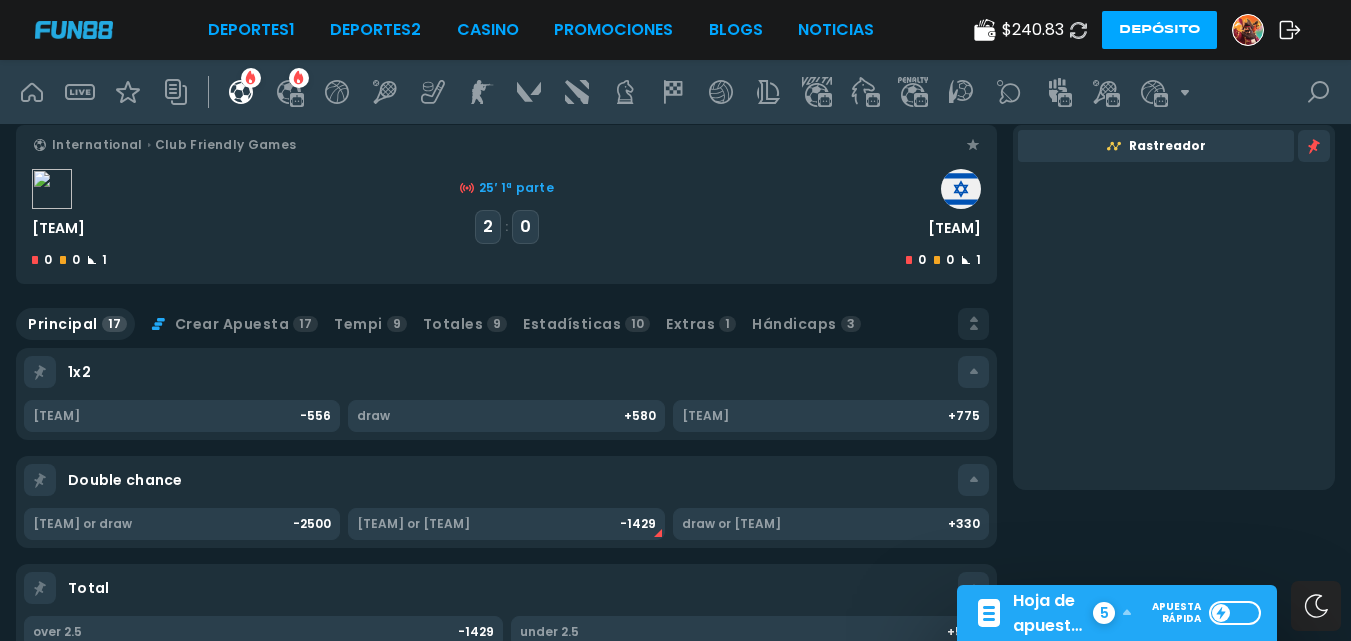 scroll, scrollTop: 0, scrollLeft: 0, axis: both 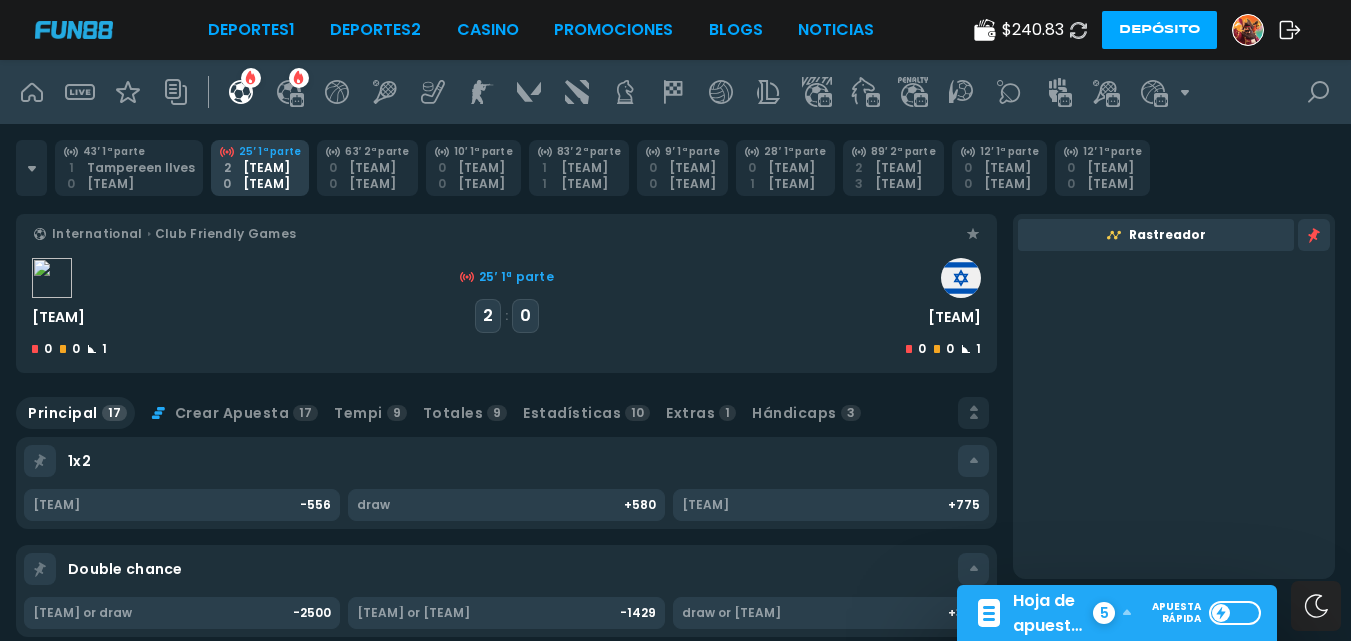 click on "Hoja de apuestas" at bounding box center [1051, 613] 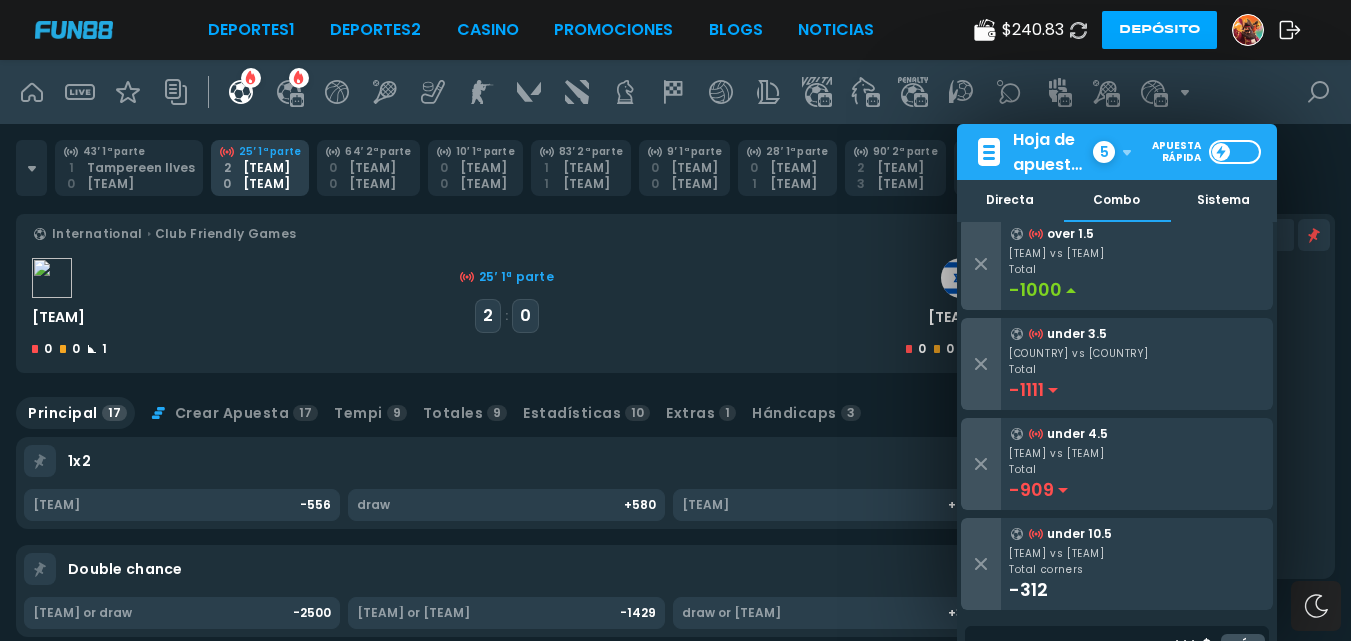 scroll, scrollTop: 100, scrollLeft: 0, axis: vertical 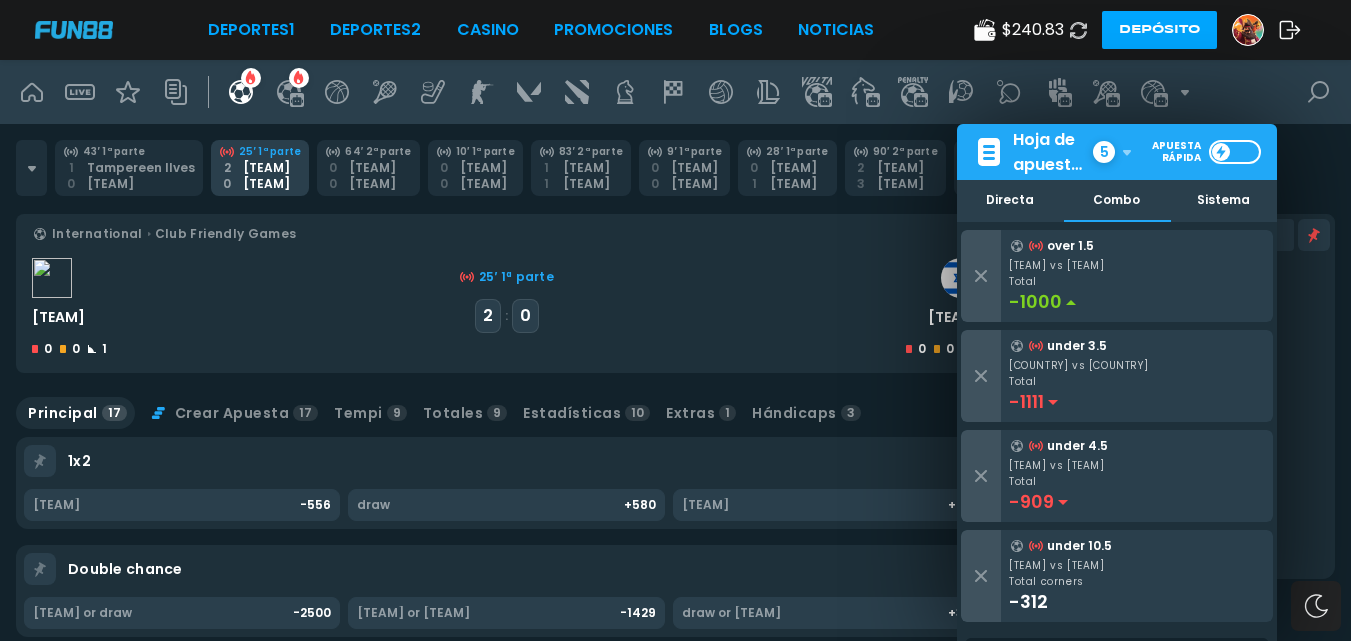 click on "Total" at bounding box center (1137, 282) 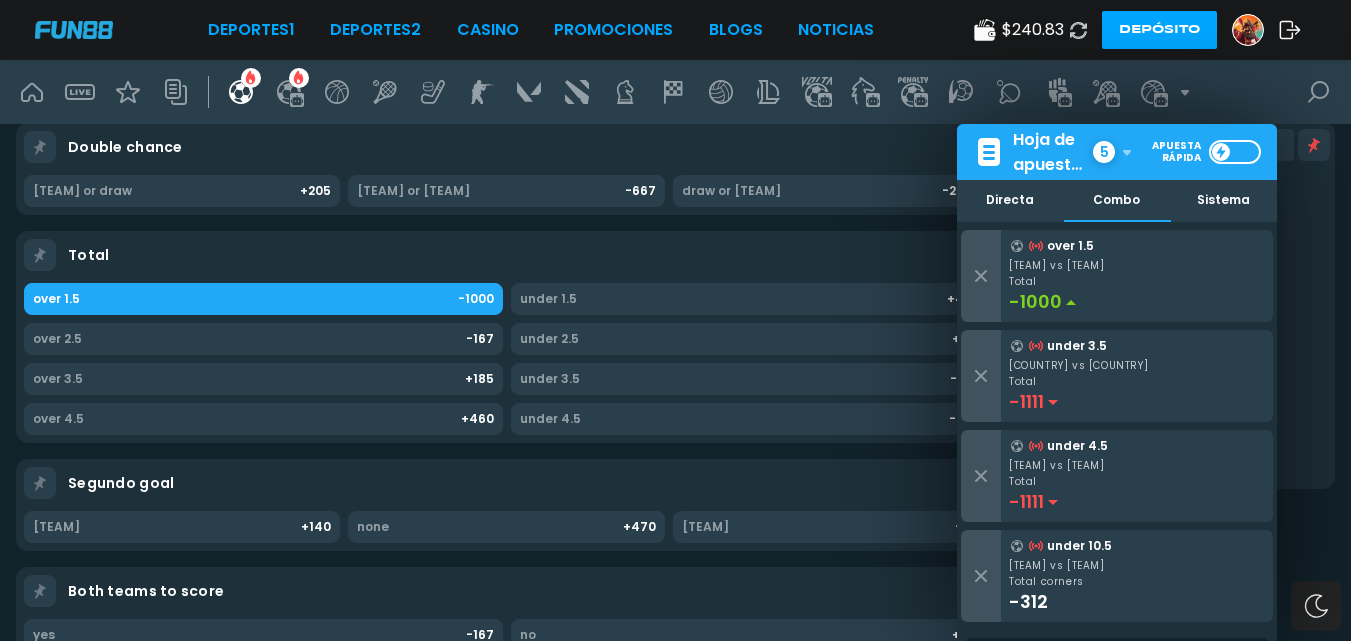 scroll, scrollTop: 600, scrollLeft: 0, axis: vertical 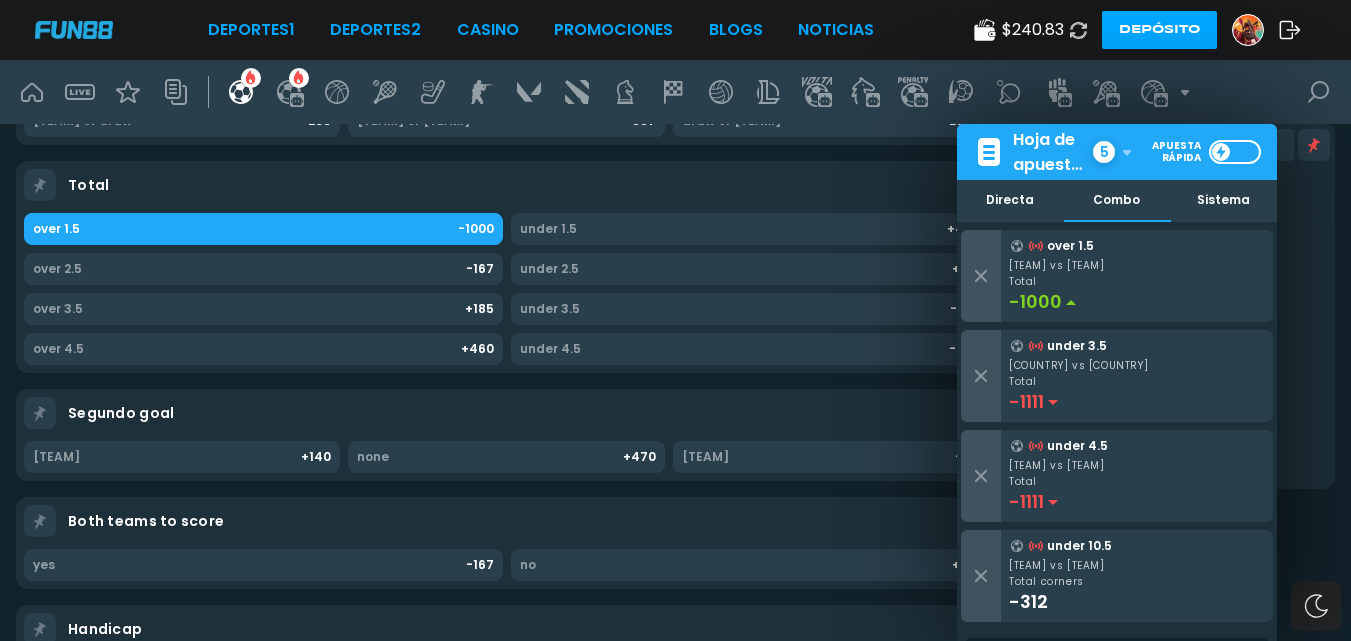 click on "Hoja de apuestas" at bounding box center [1051, 152] 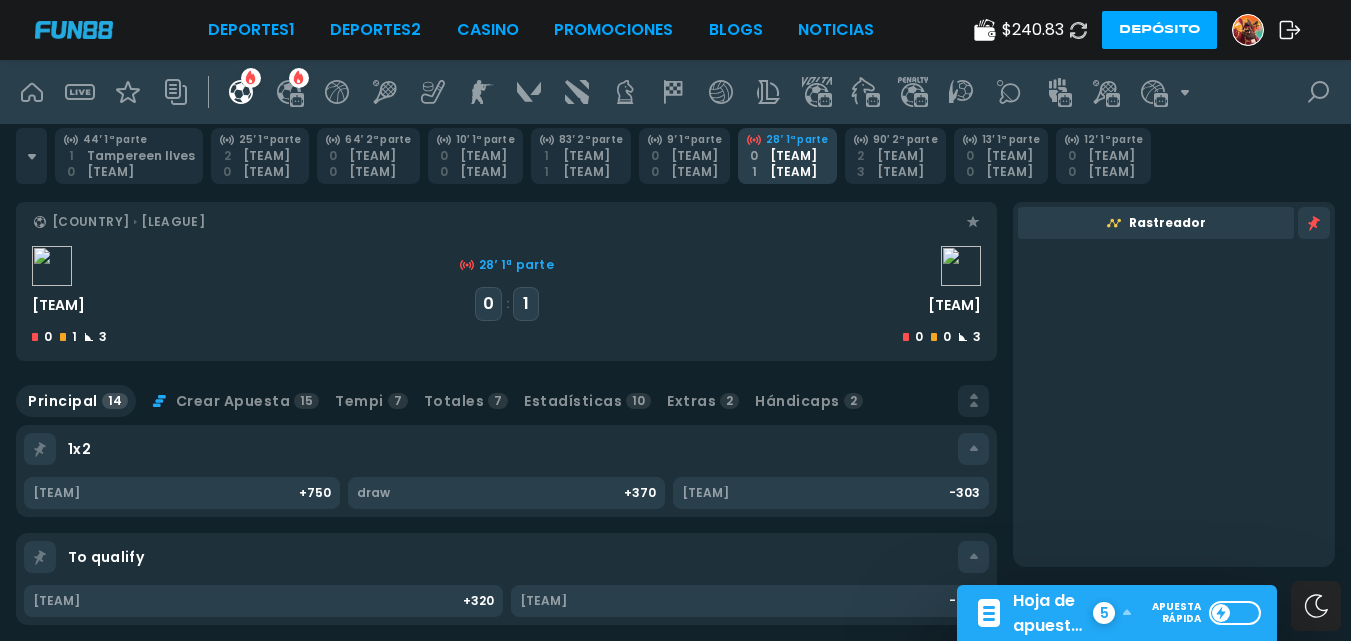 scroll, scrollTop: 0, scrollLeft: 0, axis: both 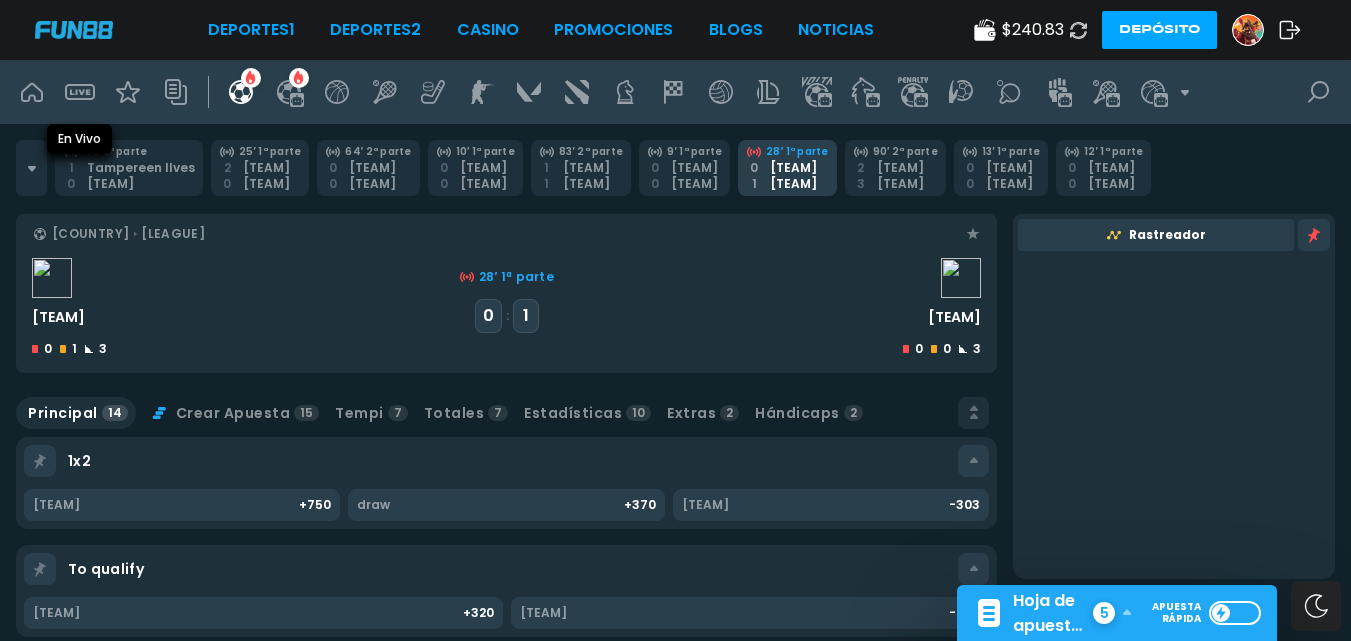 click 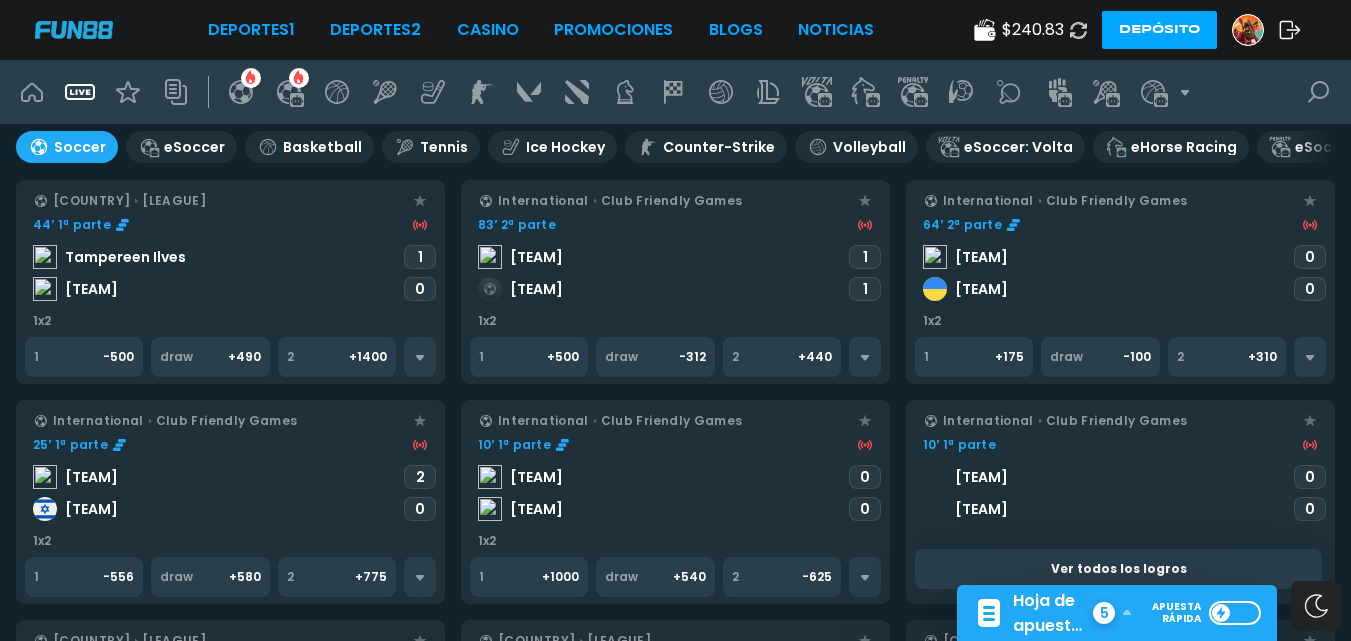 scroll, scrollTop: 100, scrollLeft: 0, axis: vertical 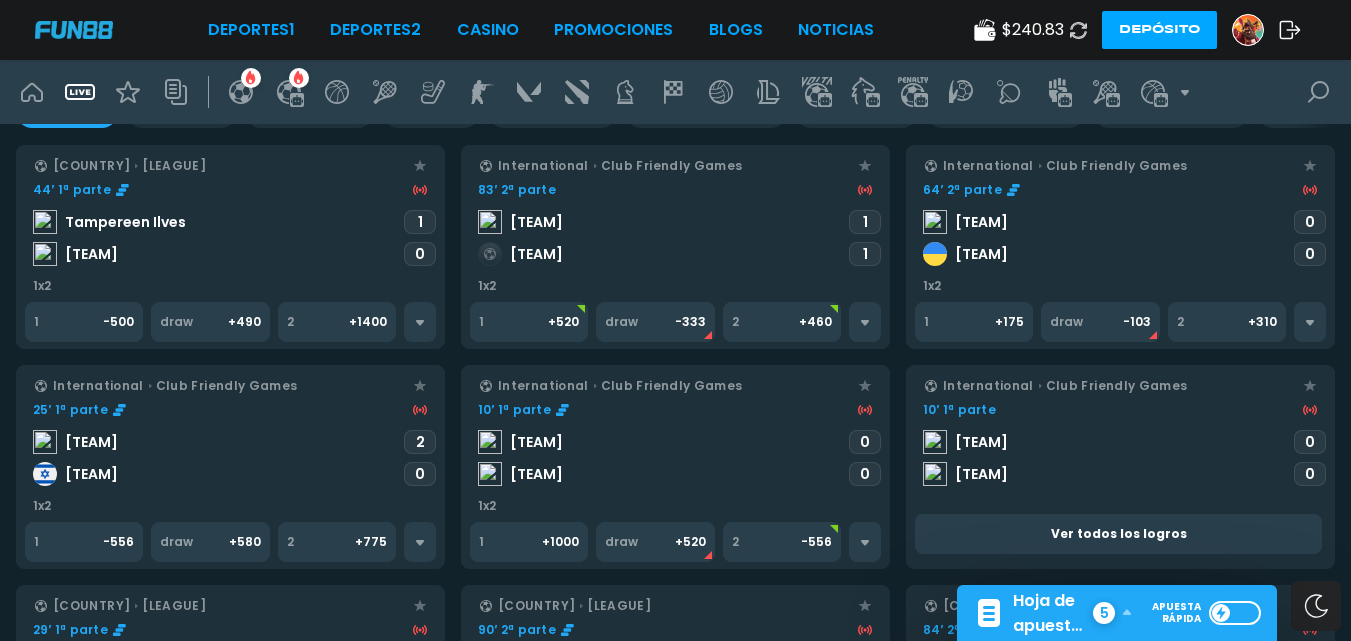 click on "[TIME] [PART]
[TEAM] [TEAM] [SCORE]" at bounding box center [675, 446] 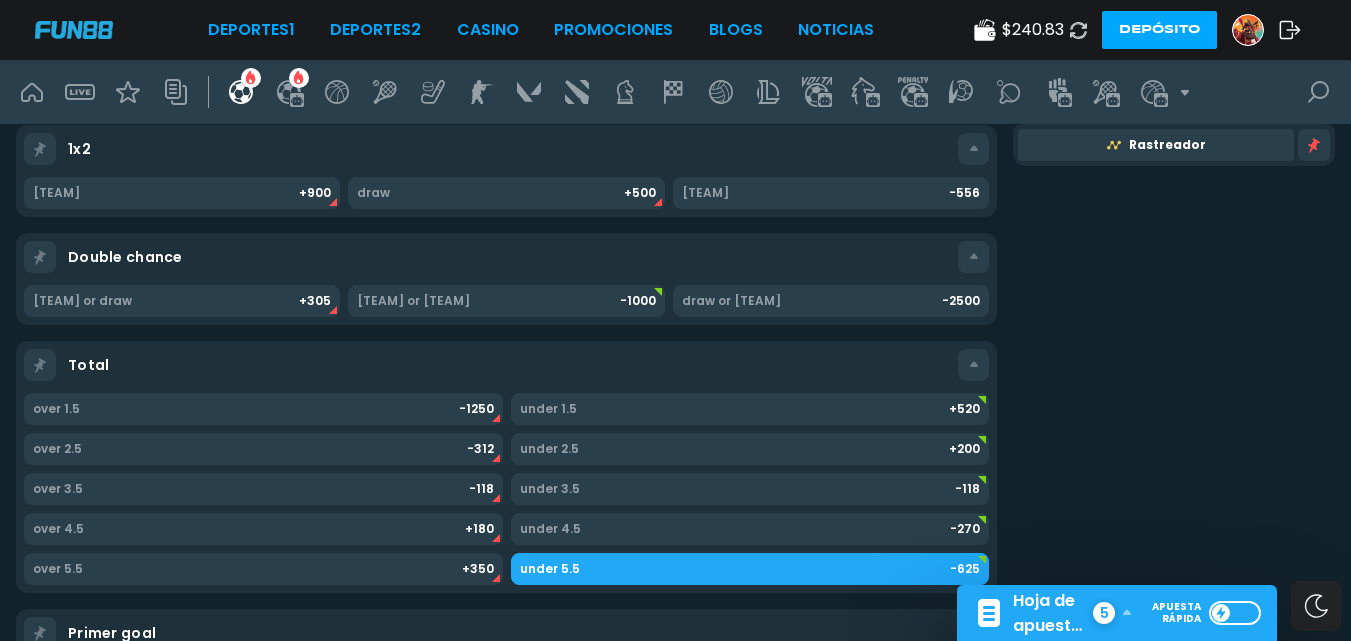 scroll, scrollTop: 400, scrollLeft: 0, axis: vertical 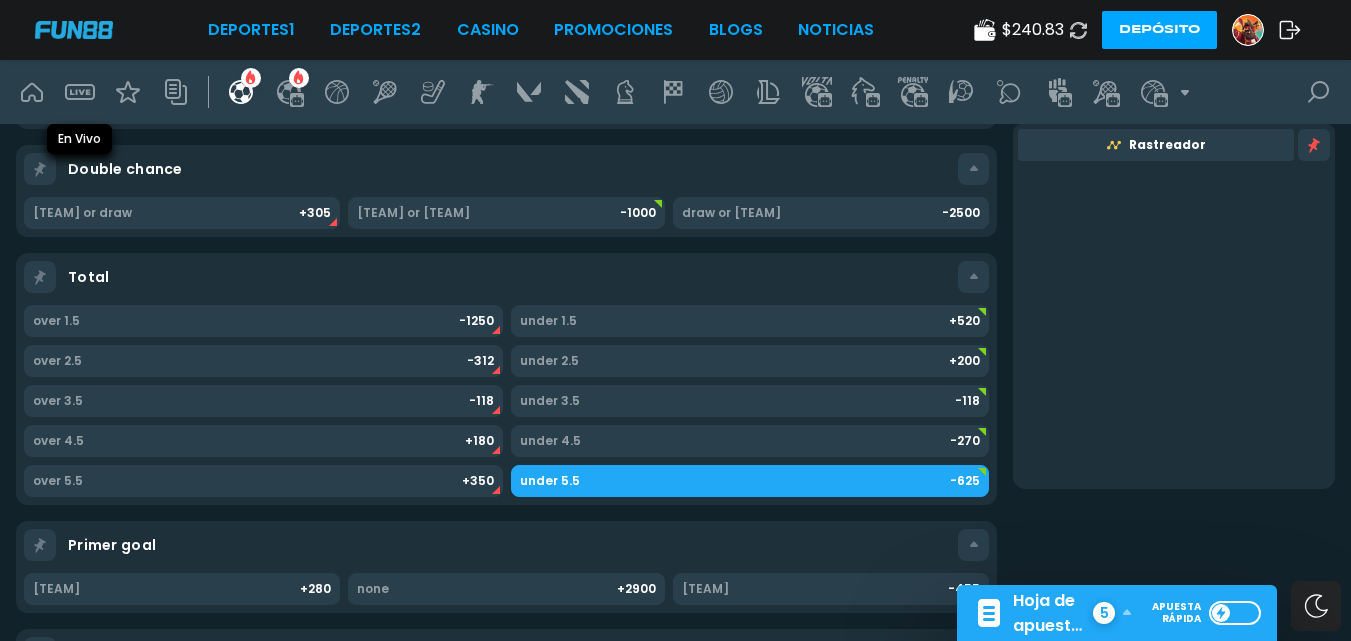click at bounding box center [80, 92] 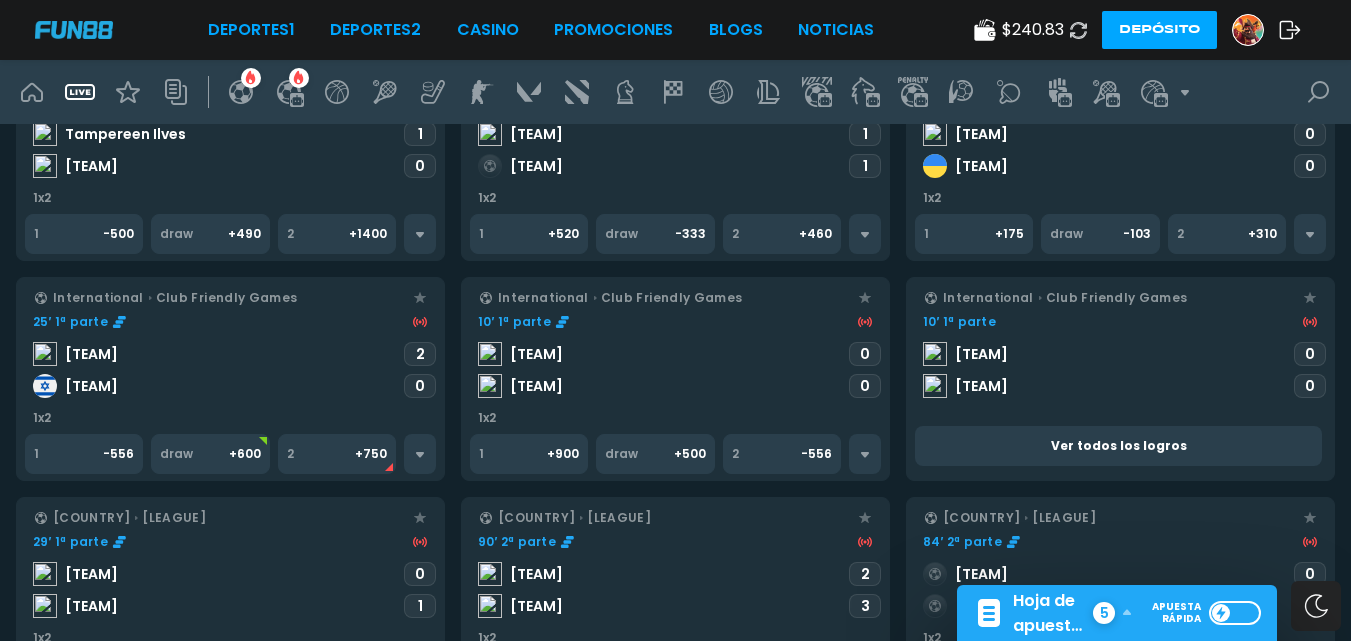 scroll, scrollTop: 200, scrollLeft: 0, axis: vertical 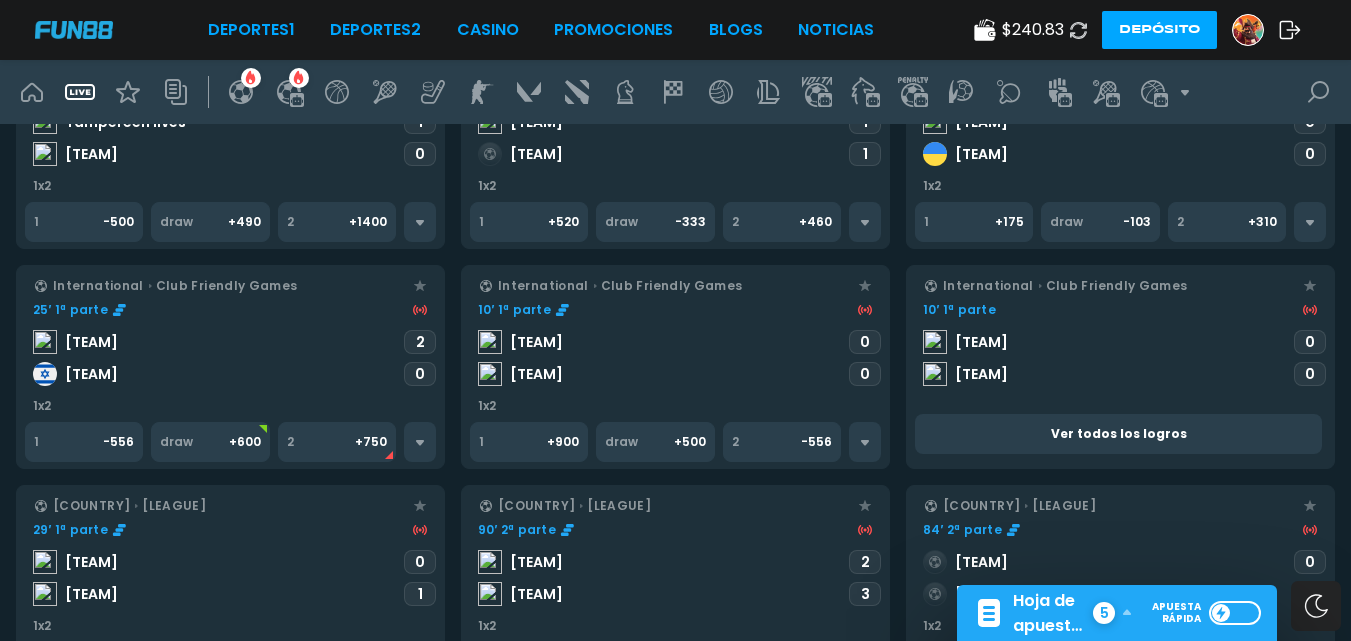 click on "[TIME] [PART] [TEAM] [TEAM] [SCORE]" at bounding box center [1120, 346] 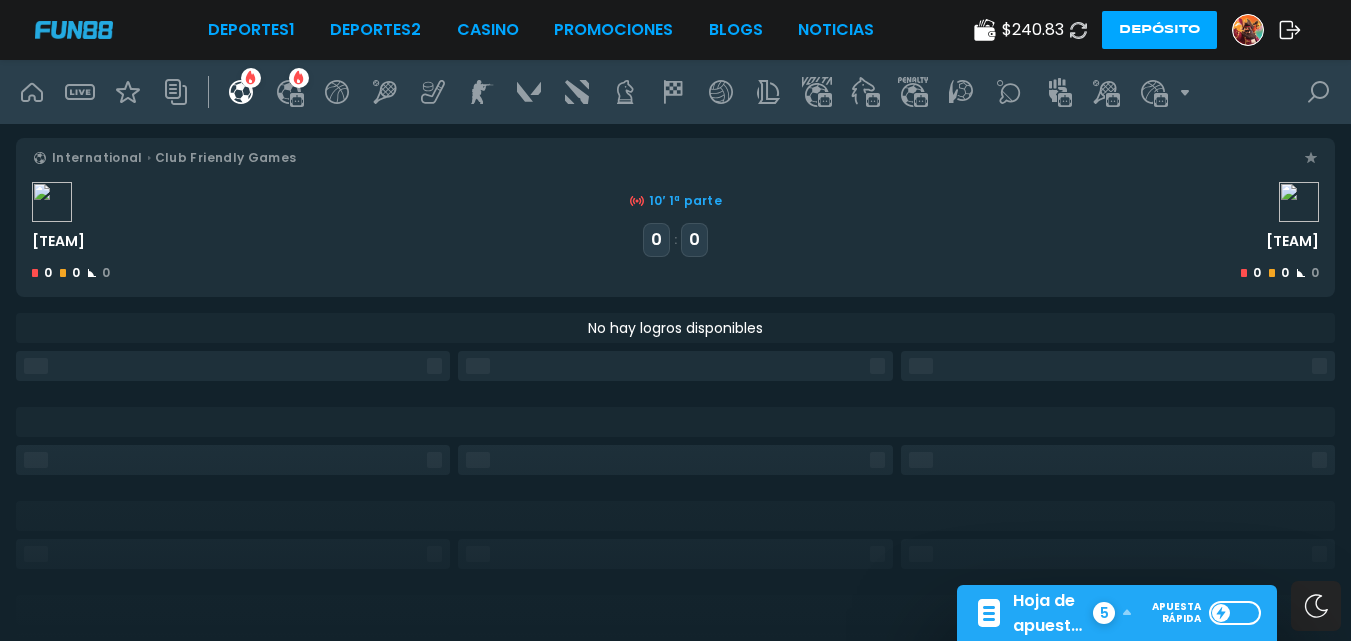 scroll, scrollTop: 0, scrollLeft: 0, axis: both 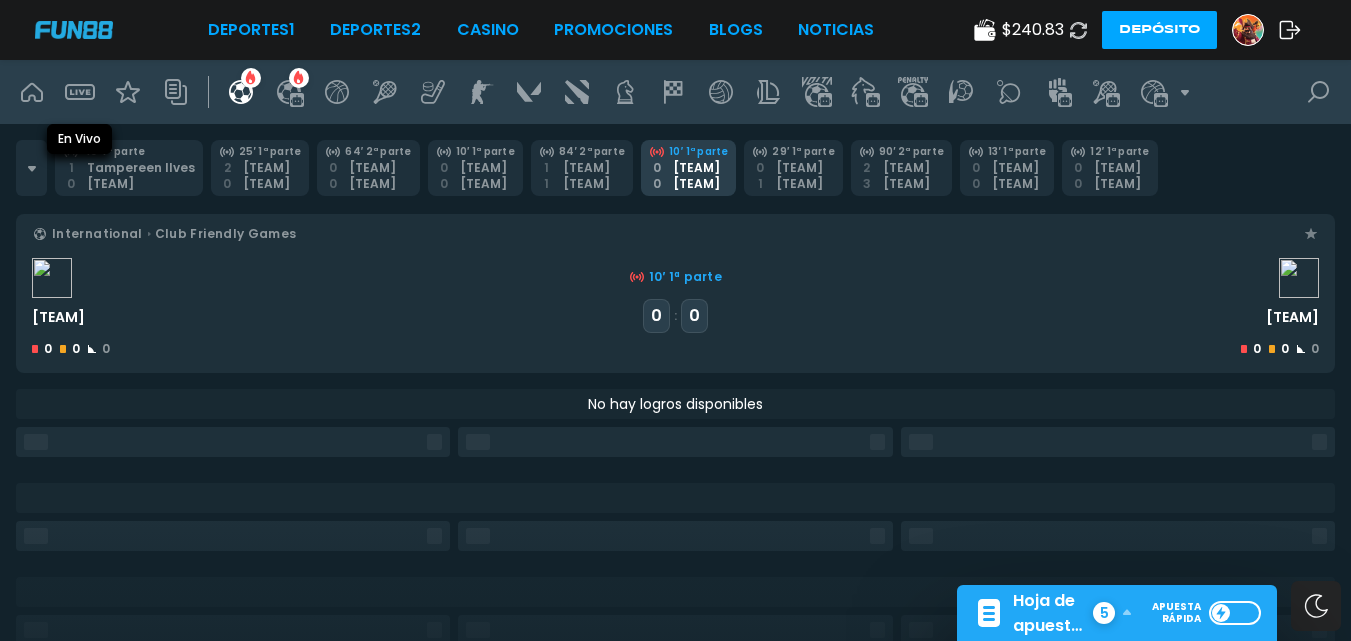 click 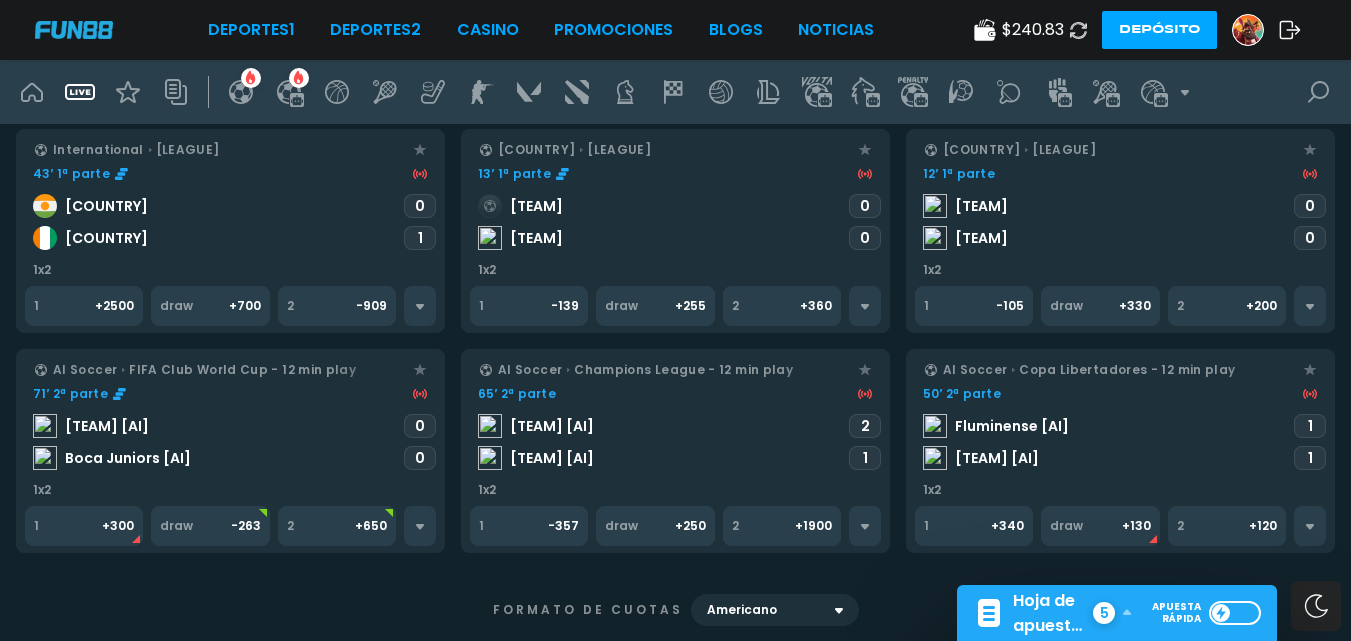 scroll, scrollTop: 800, scrollLeft: 0, axis: vertical 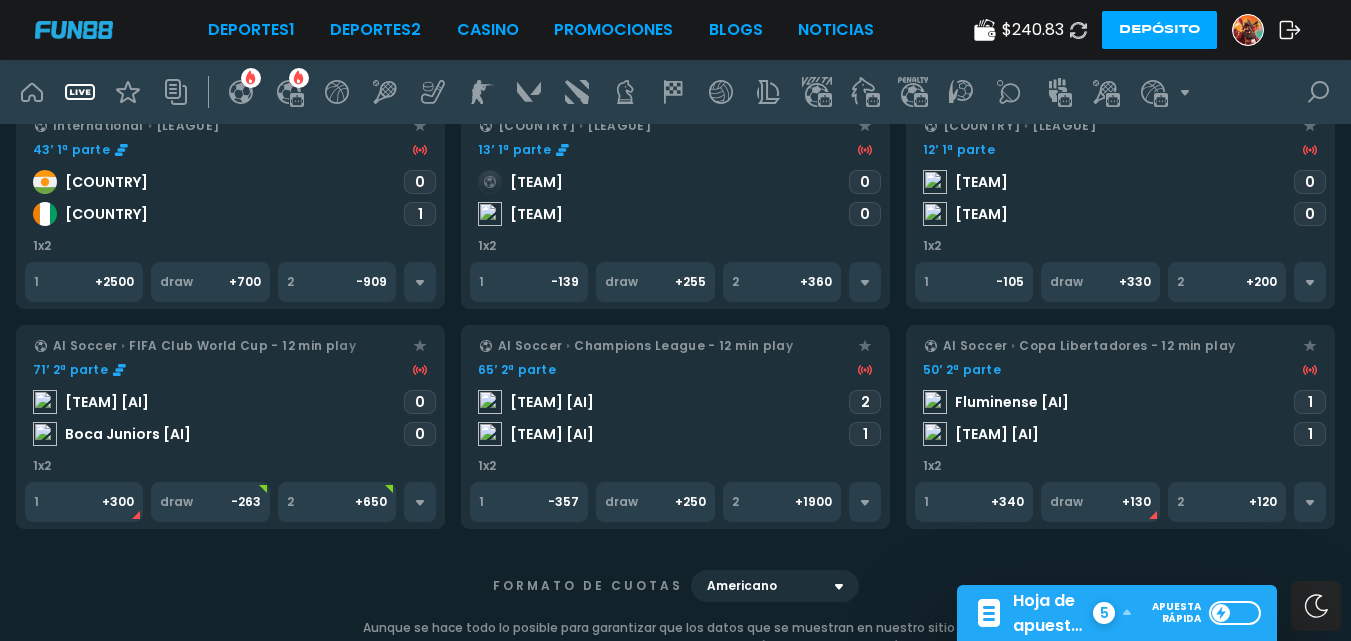 click on "[TIME] [PART] [TEAM] [TEAM] [SCORE]" at bounding box center [1120, 186] 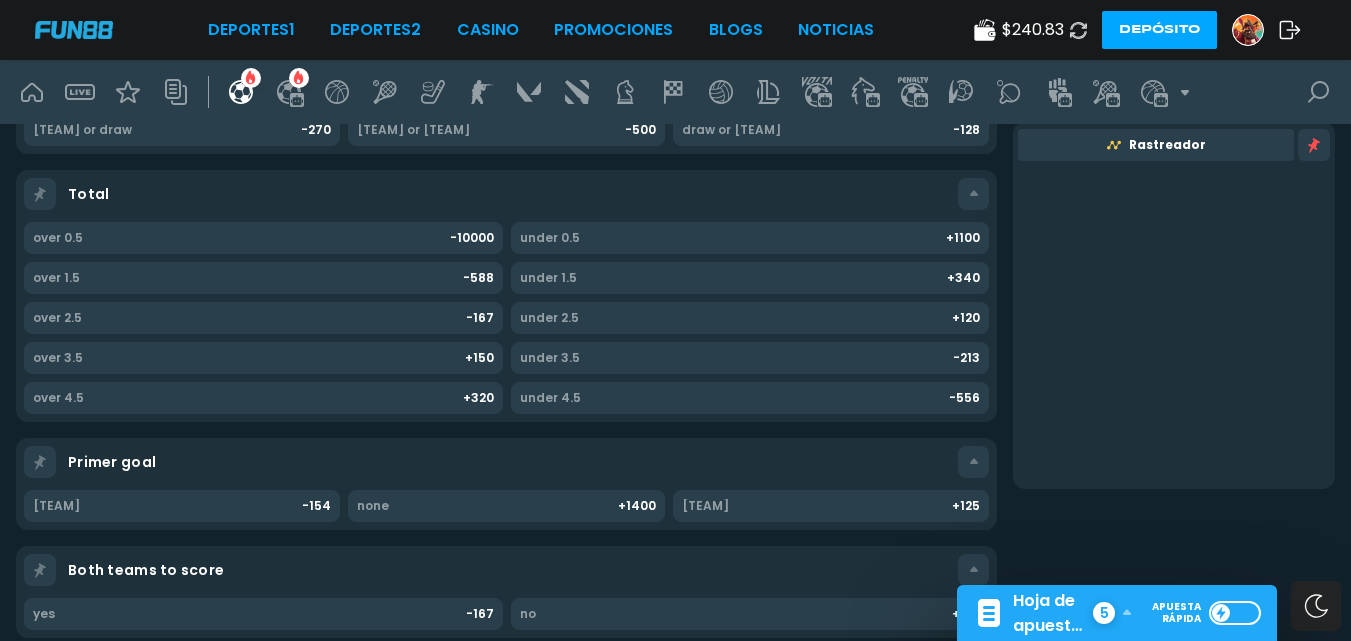 scroll, scrollTop: 500, scrollLeft: 0, axis: vertical 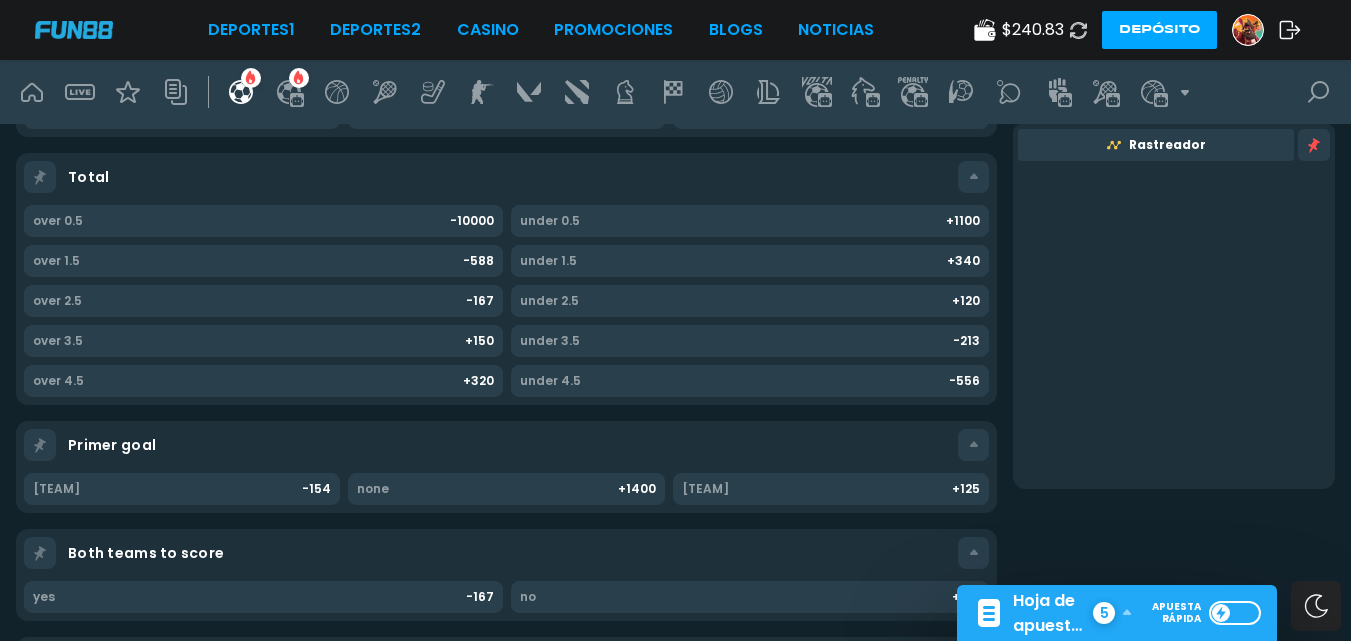 click on "under 4.5" at bounding box center [735, 381] 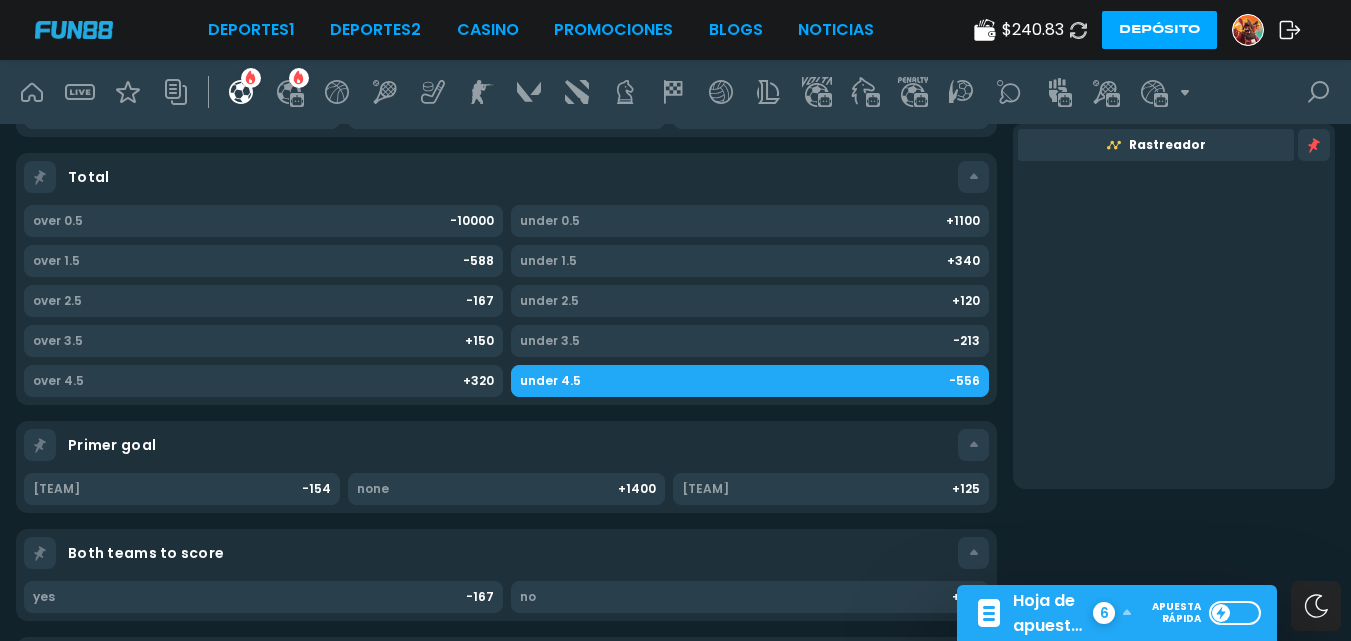 click on "Hoja de apuestas" at bounding box center (1051, 613) 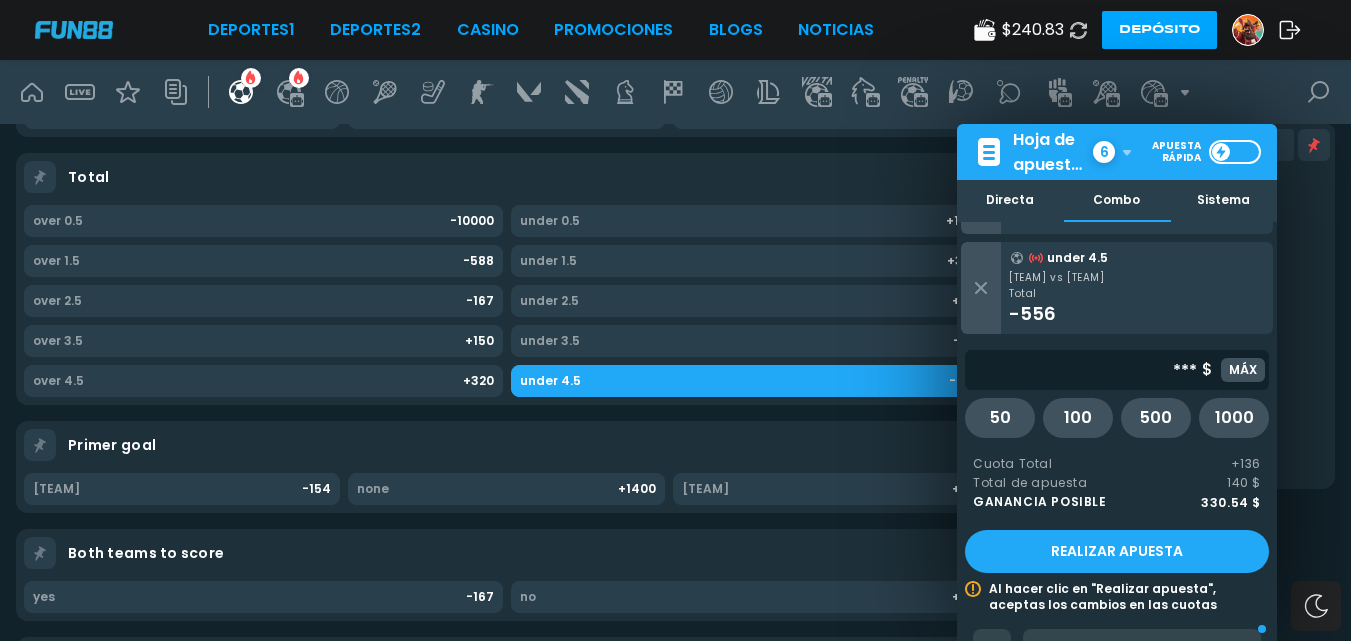 scroll, scrollTop: 522, scrollLeft: 0, axis: vertical 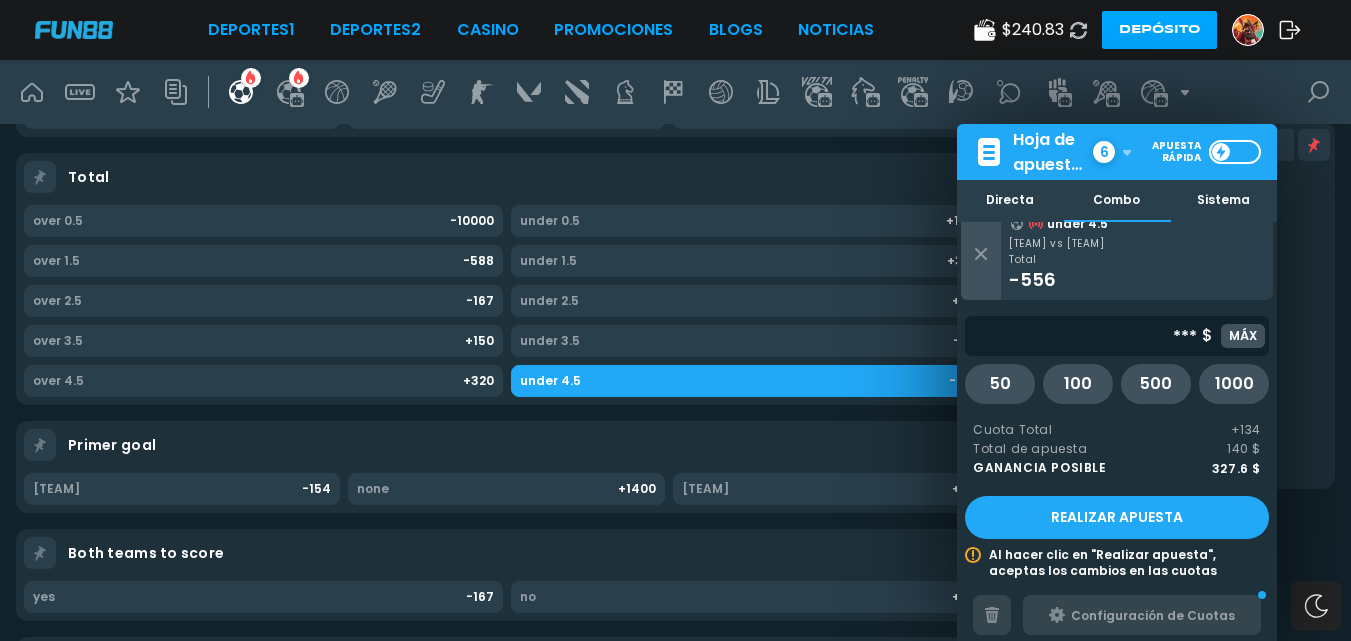 click on "Realizar apuesta" at bounding box center [1117, 517] 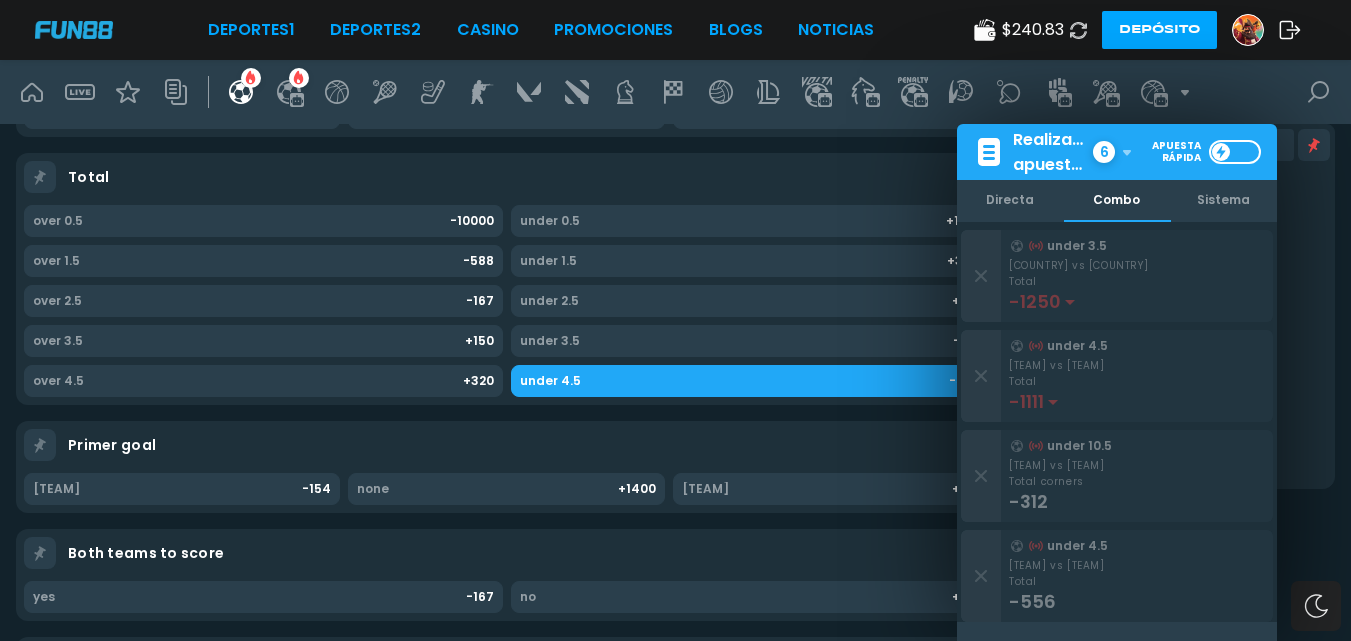 scroll, scrollTop: 300, scrollLeft: 0, axis: vertical 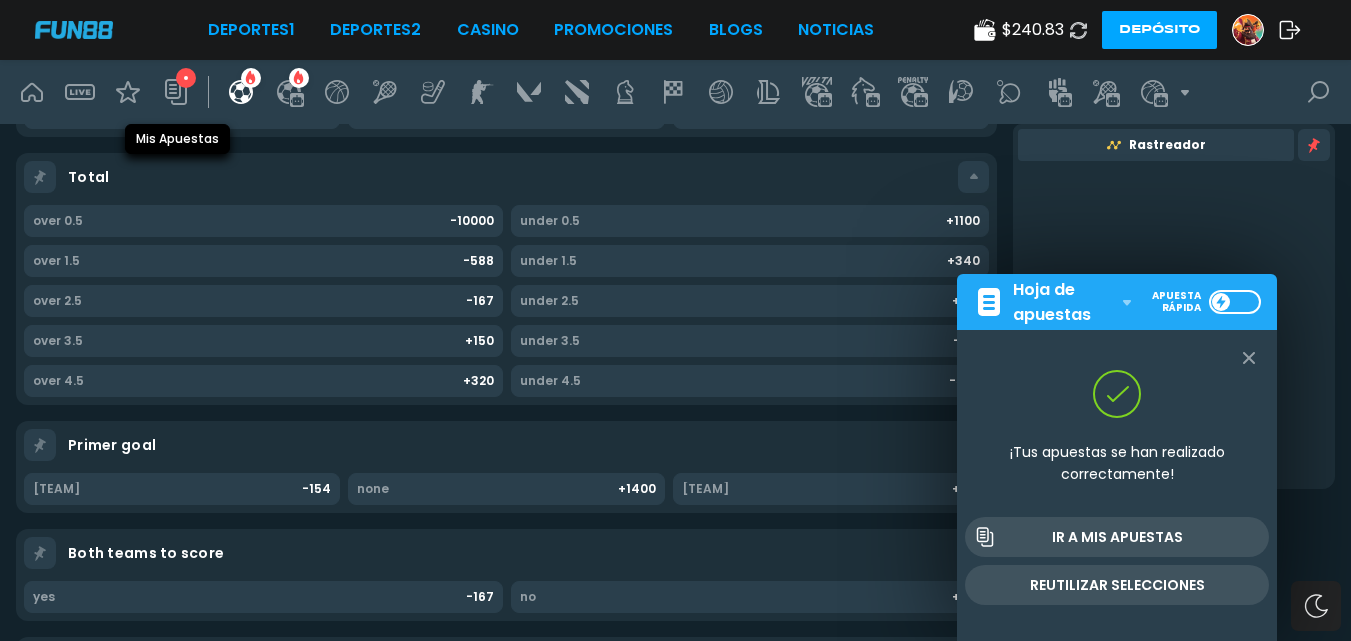 click 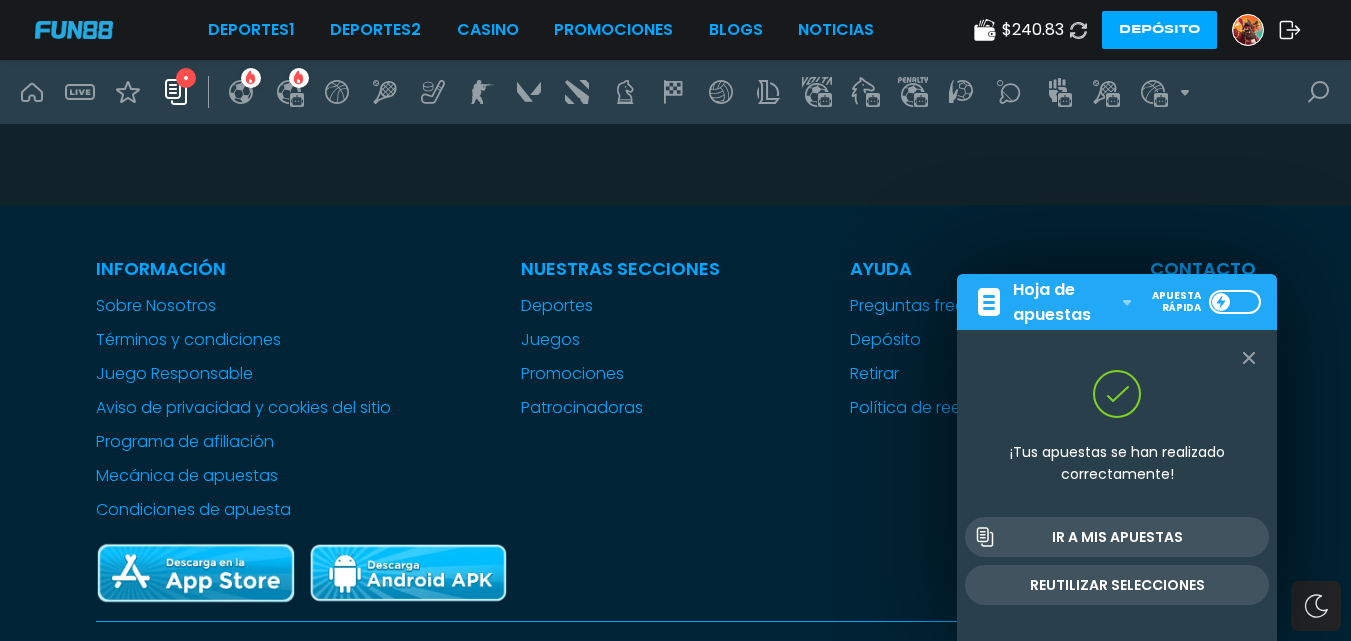 scroll, scrollTop: 0, scrollLeft: 0, axis: both 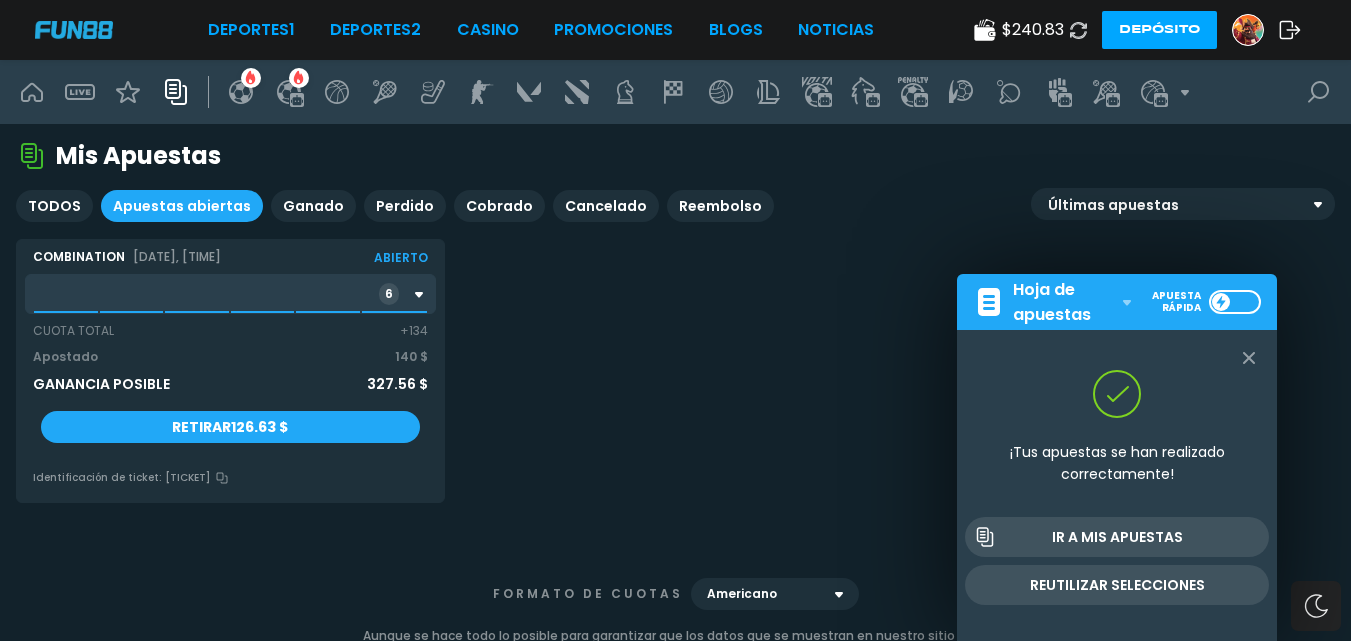 click on "combination [DATE], [TIME] Abierto 6 Cuota Total +134 Apostado 140   $ Ganancia posible 327.56   $ Retirar  126.63   $ Identificación de ticket: [TICKET]" at bounding box center [675, 371] 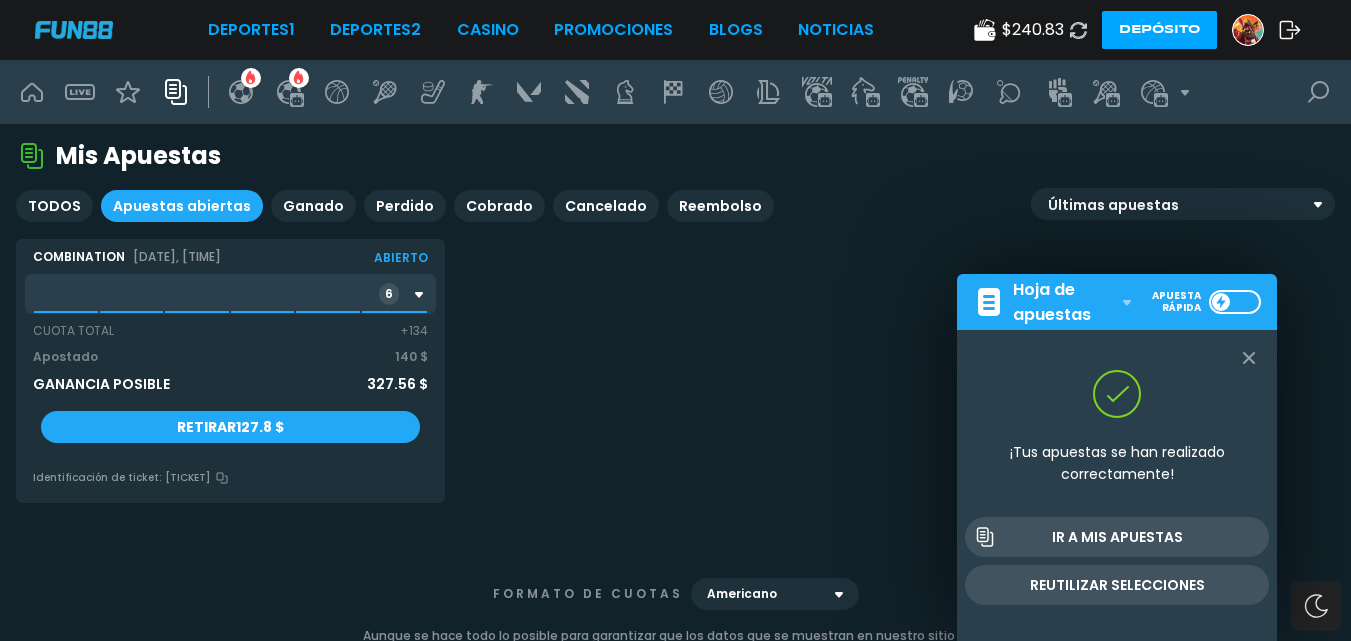 click on "combination [DATE], [TIME] Abierto 6 Cuota Total +134 Apostado 140   $ Ganancia posible 327.56   $ Retirar  127.8   $ Identificación de ticket: [TICKET]" at bounding box center (675, 371) 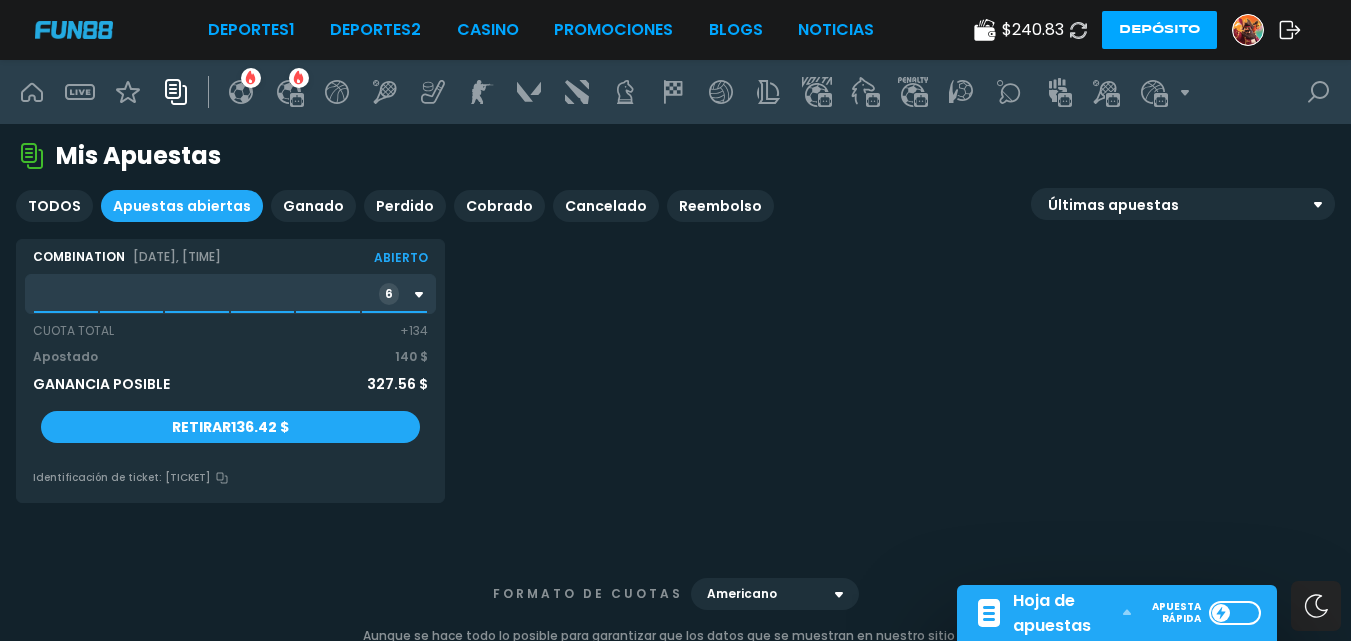 click on "6" at bounding box center (230, 294) 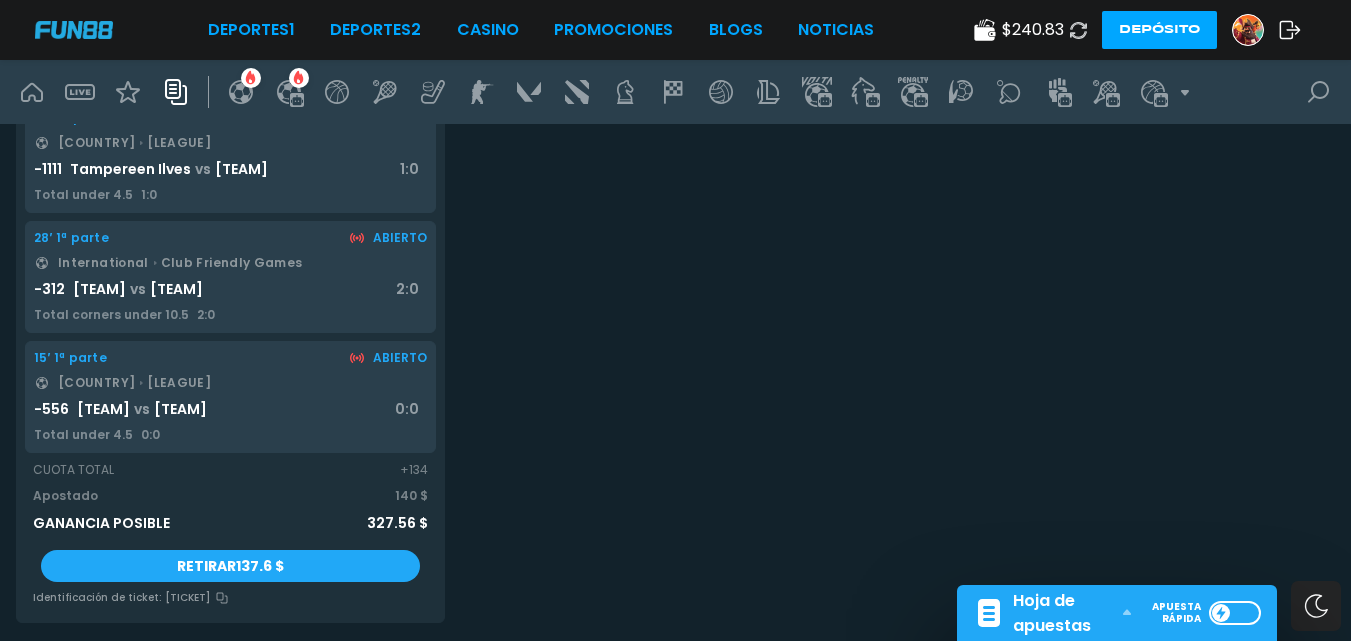 scroll, scrollTop: 600, scrollLeft: 0, axis: vertical 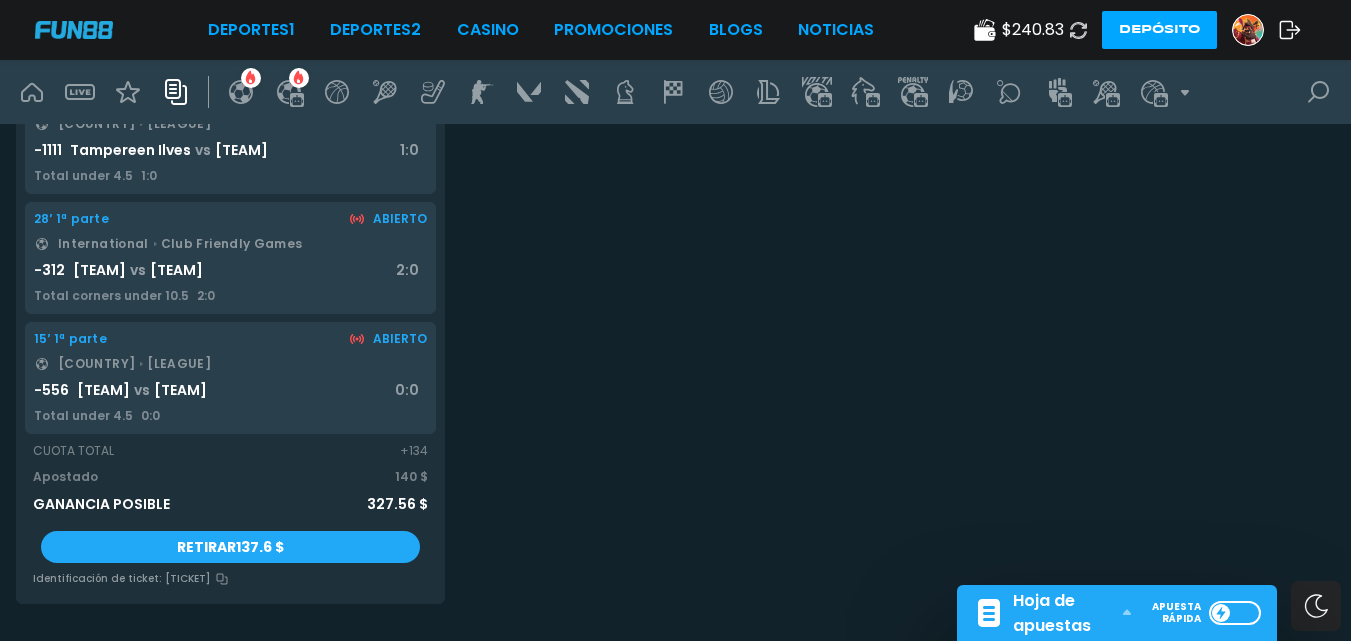 click on "[LEAGUE]
Club Friendly Games" at bounding box center [180, 244] 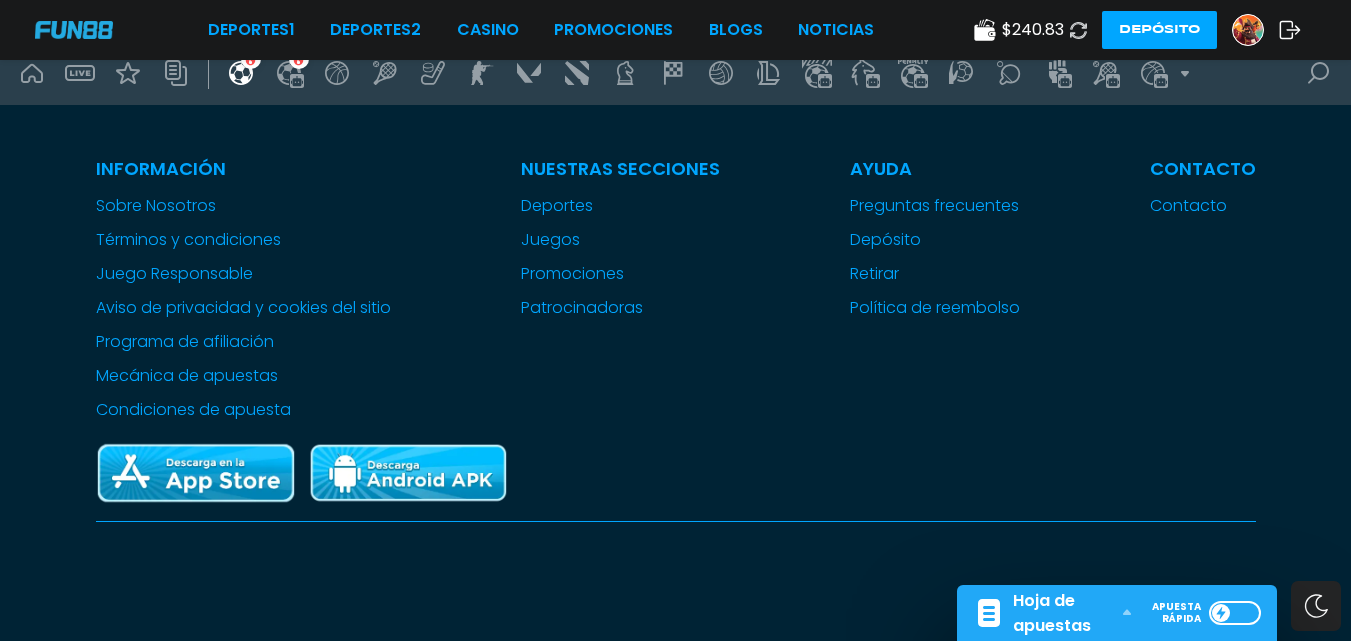 scroll, scrollTop: 0, scrollLeft: 0, axis: both 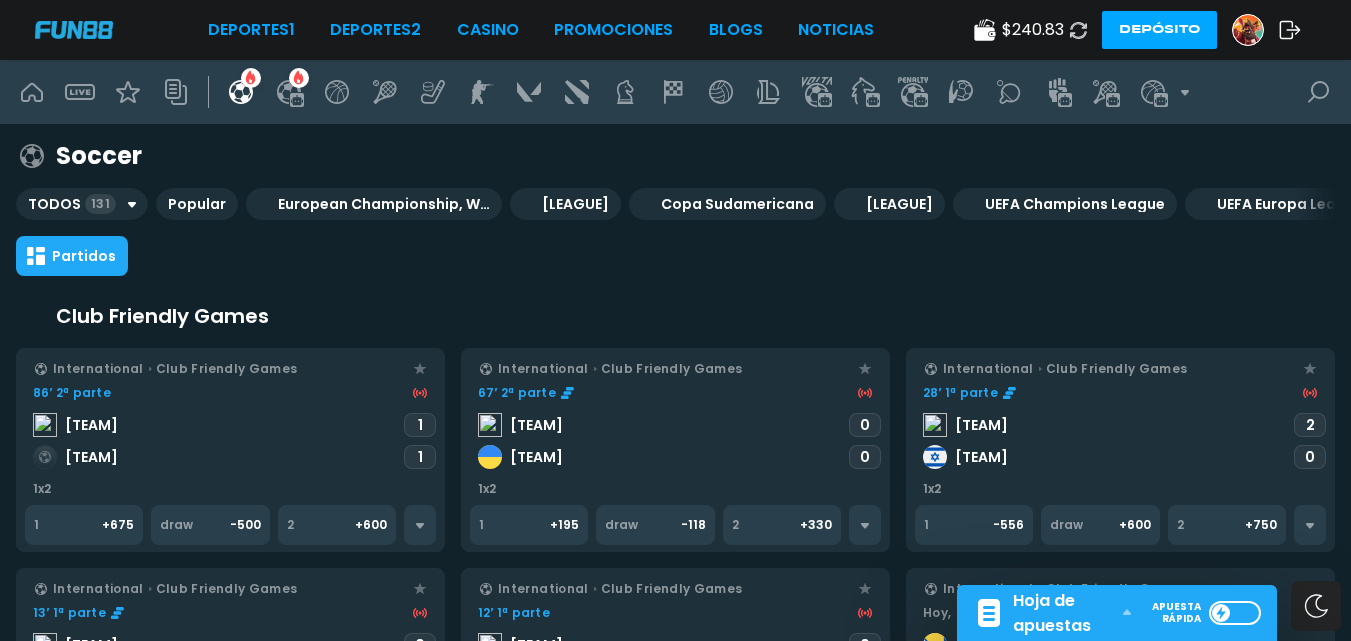 click on "[TIME] [PART]
[TEAM] [TEAM] [SCORE]" at bounding box center (1120, 429) 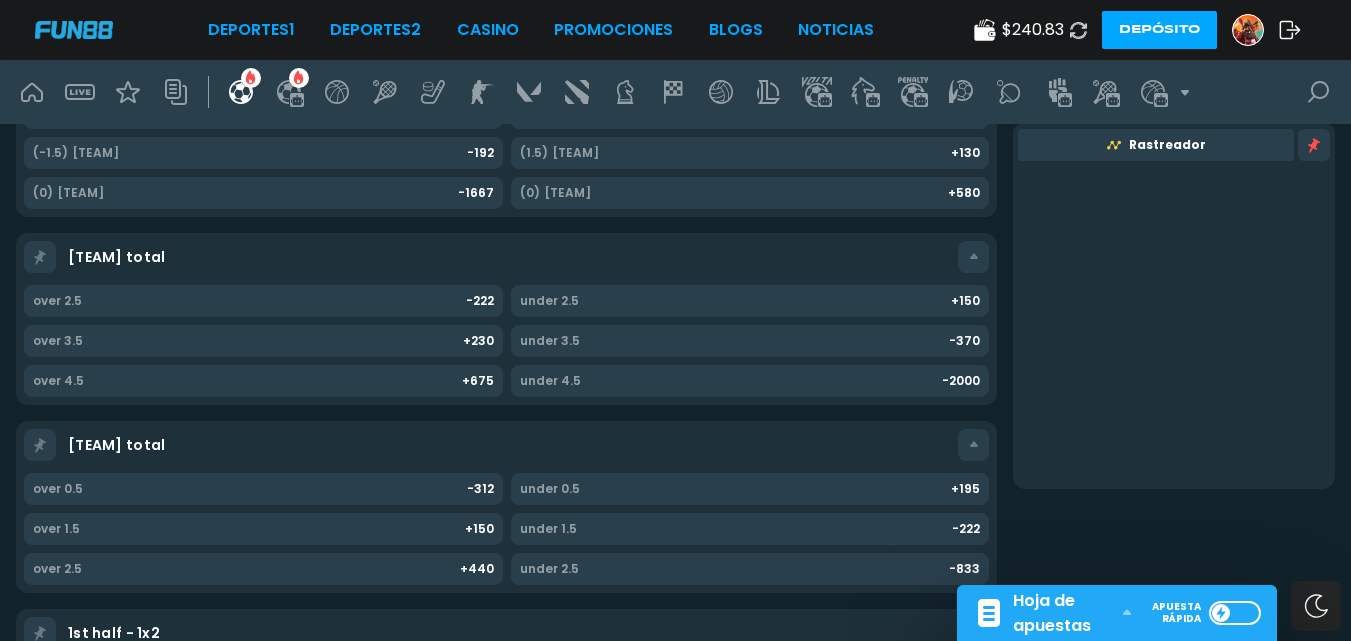 scroll, scrollTop: 800, scrollLeft: 0, axis: vertical 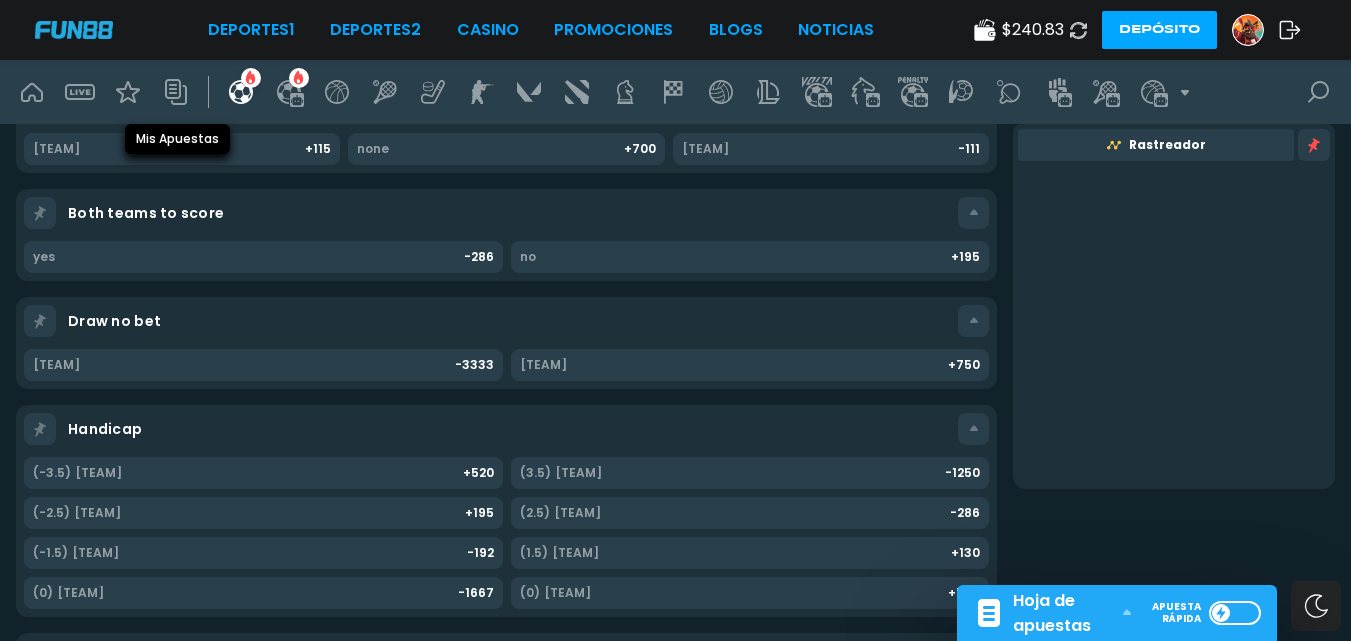click 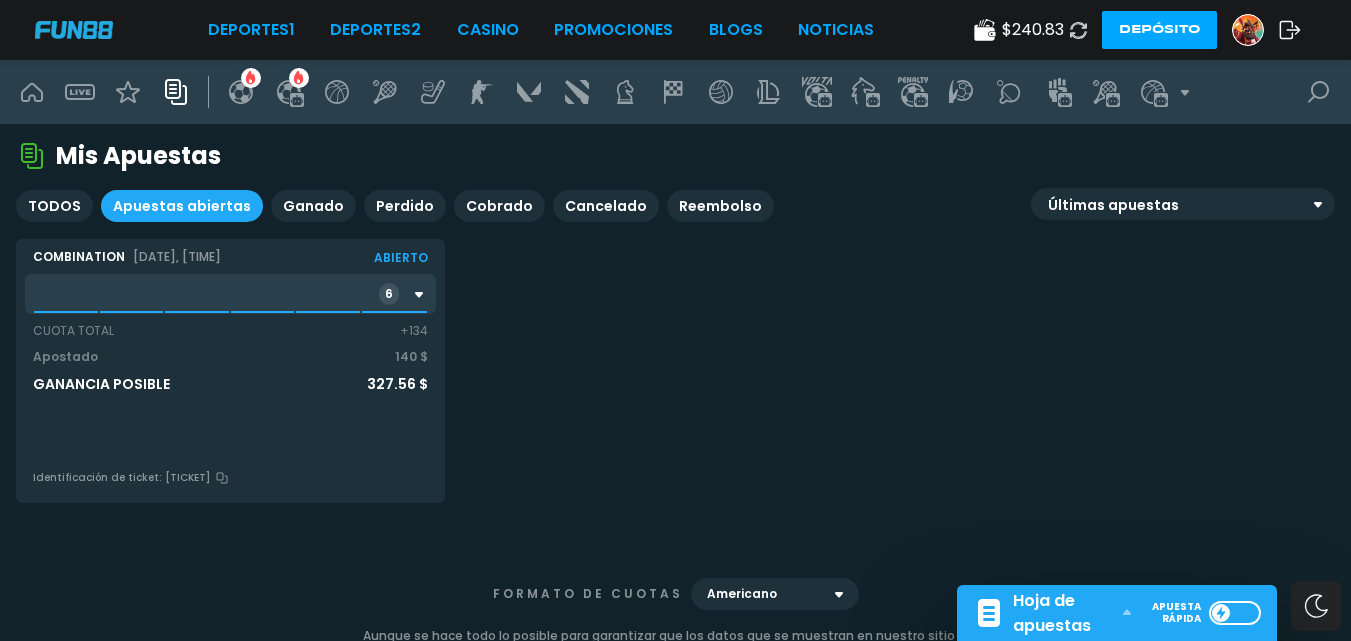 click on "6" at bounding box center [403, 294] 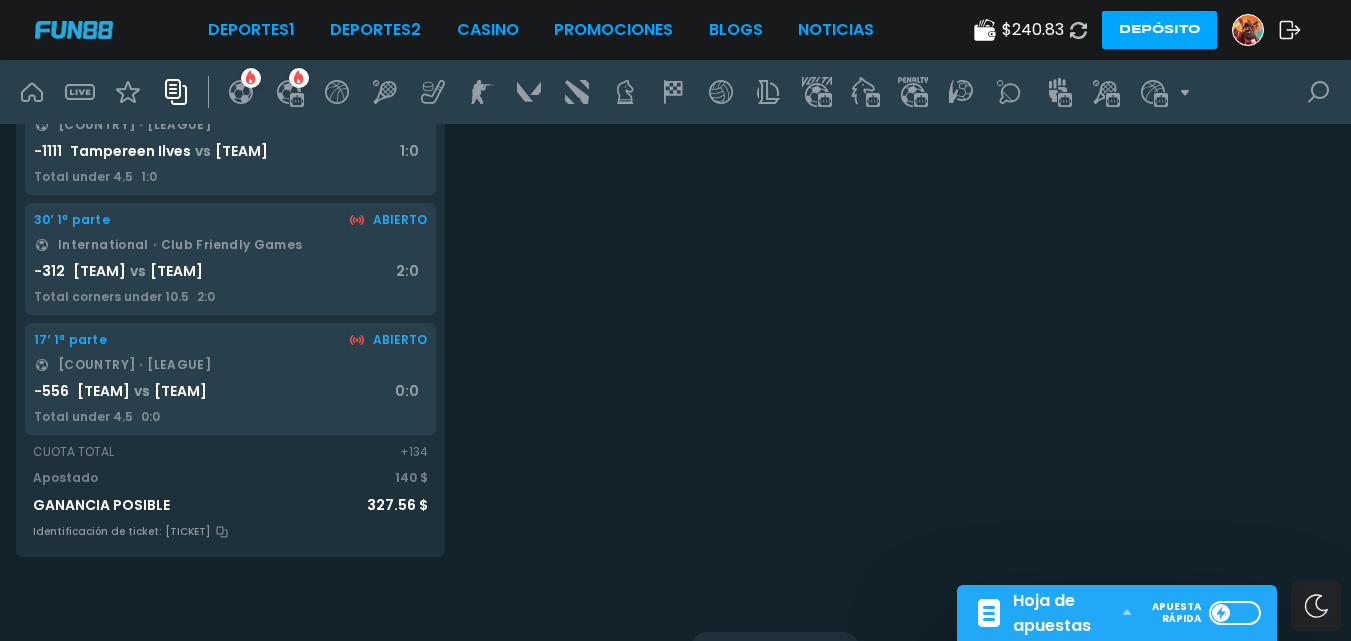scroll, scrollTop: 600, scrollLeft: 0, axis: vertical 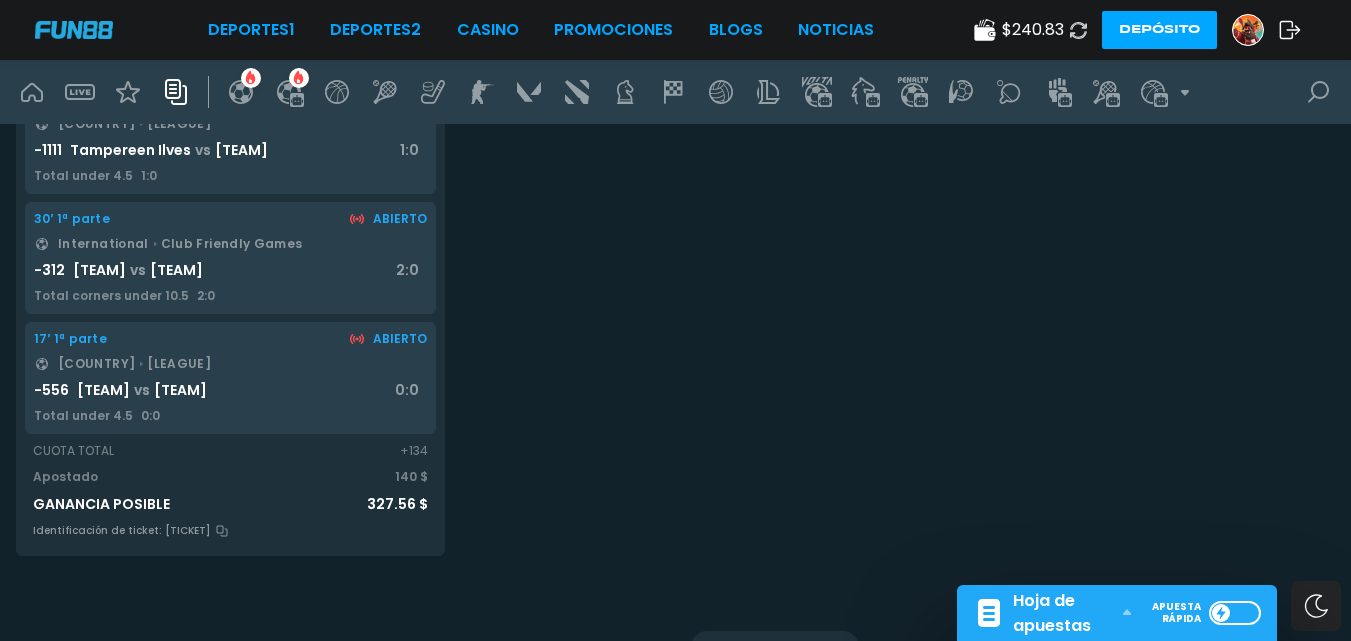 click on "[TEAM]" at bounding box center [180, 390] 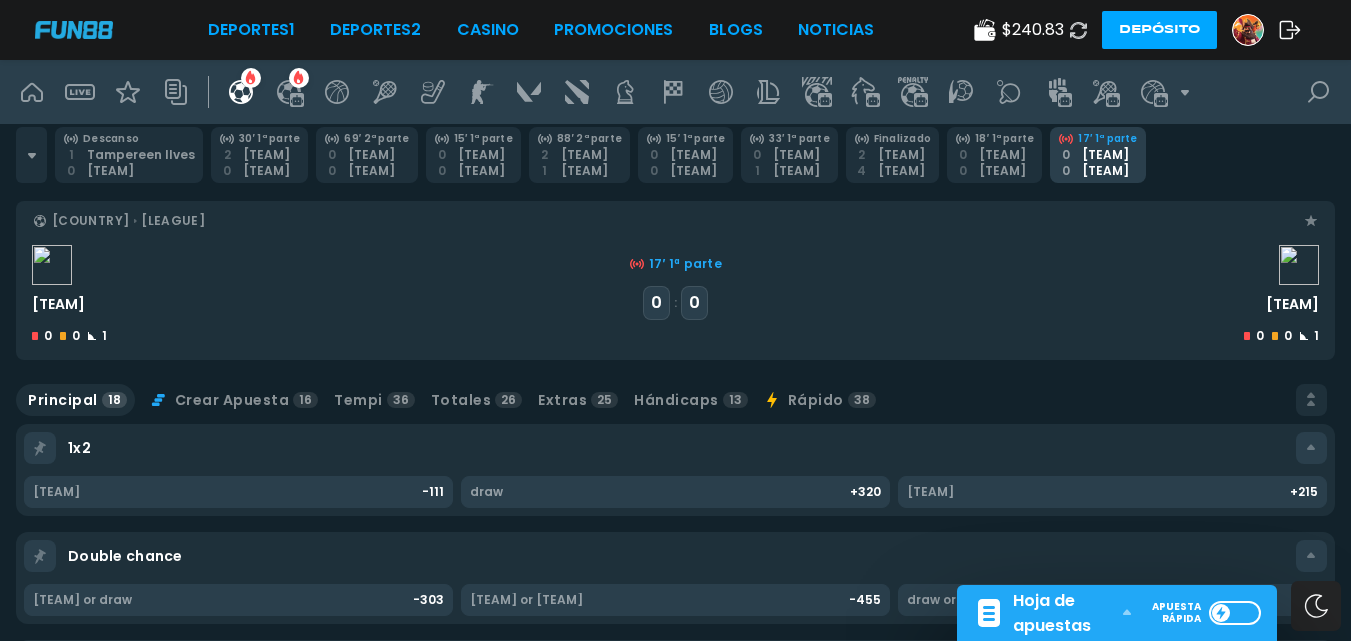 scroll, scrollTop: 0, scrollLeft: 0, axis: both 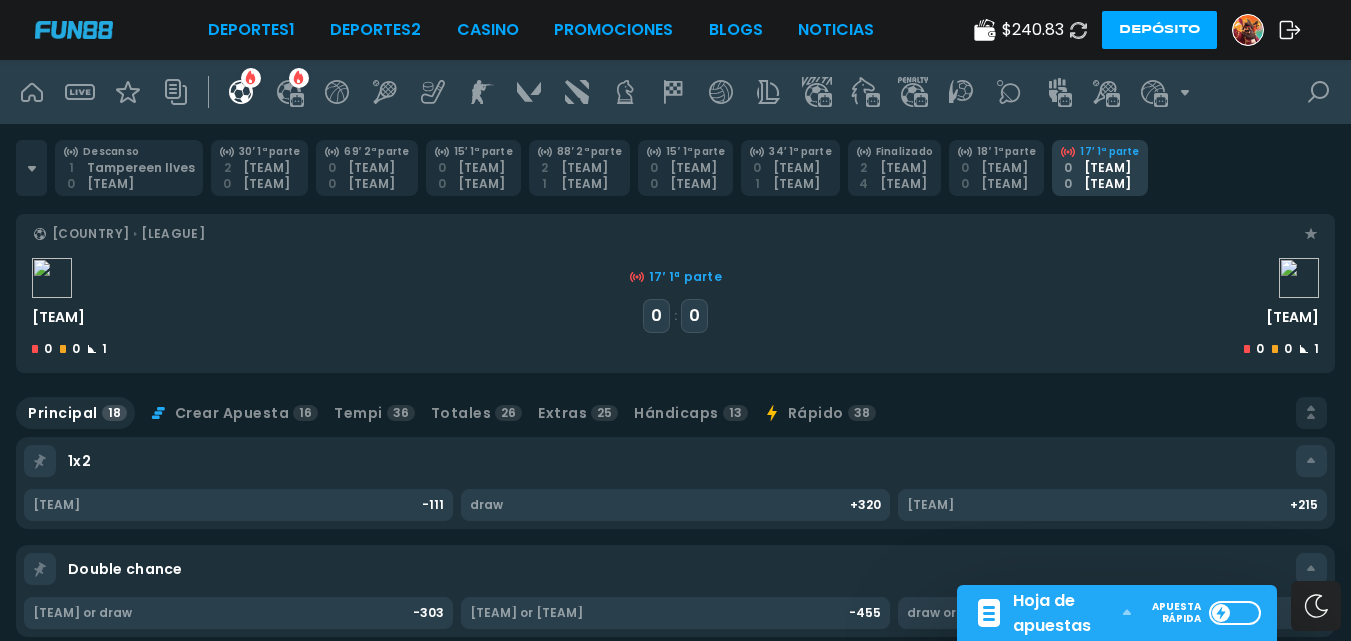 click 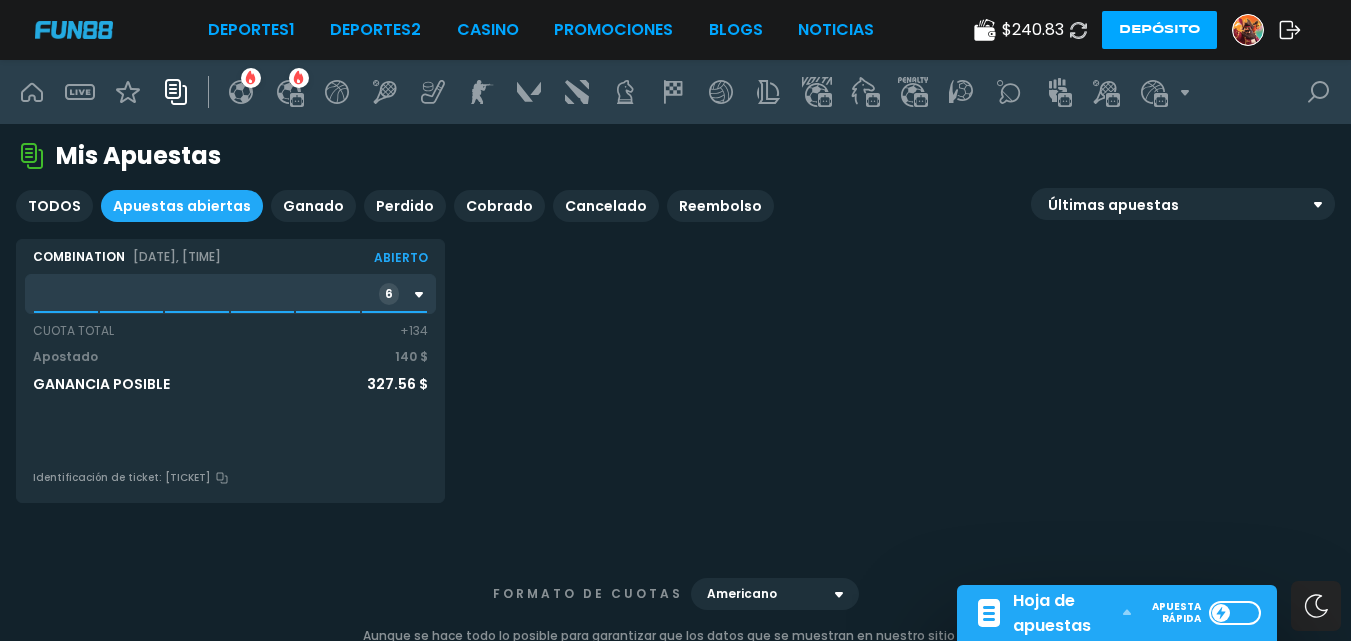 click on "6" at bounding box center [230, 294] 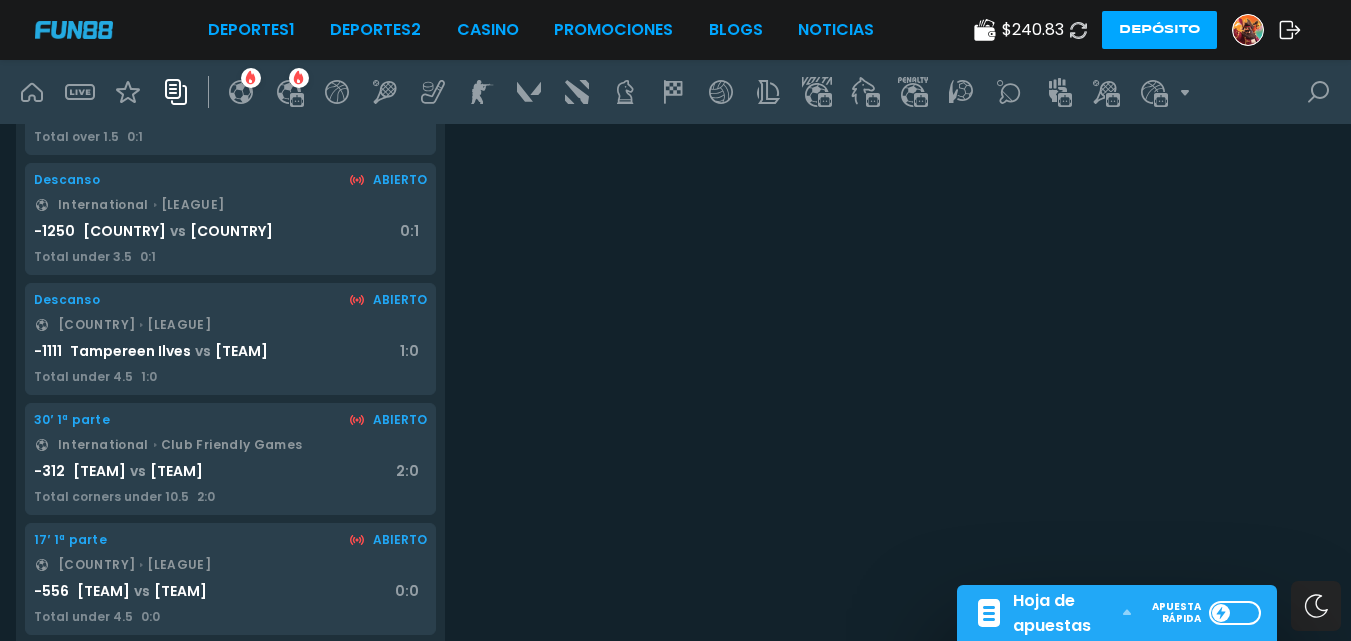 scroll, scrollTop: 400, scrollLeft: 0, axis: vertical 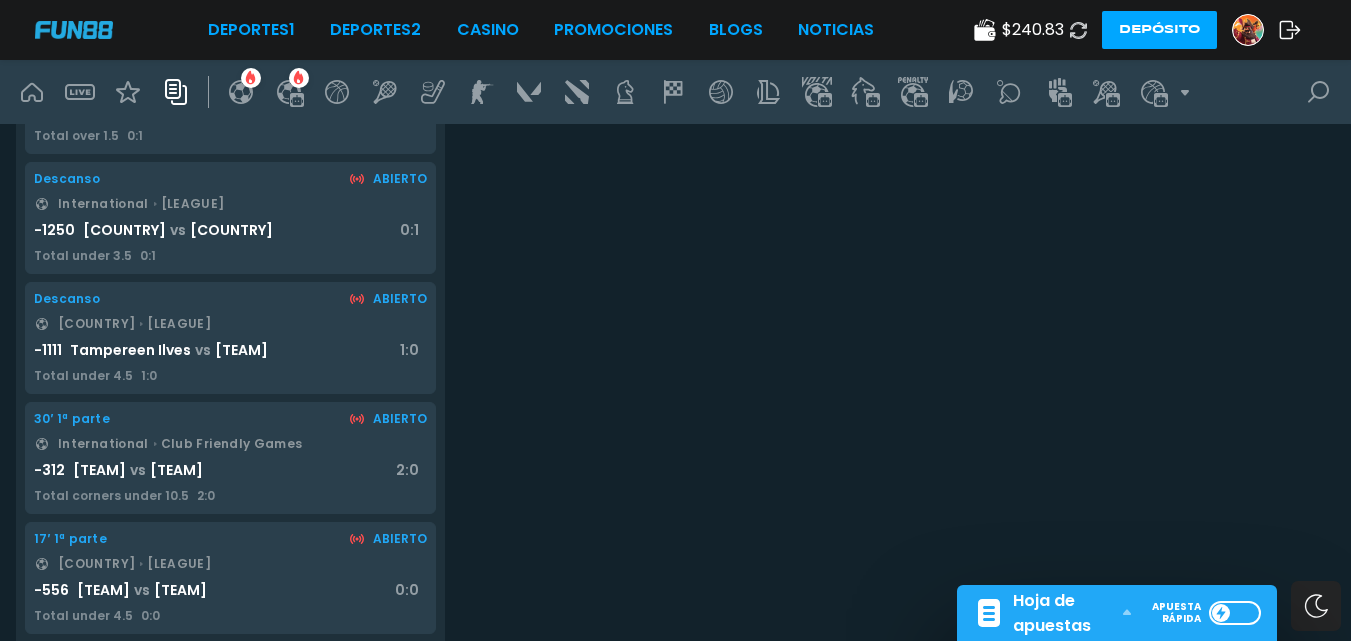 click on "[TEAM]" at bounding box center (176, 470) 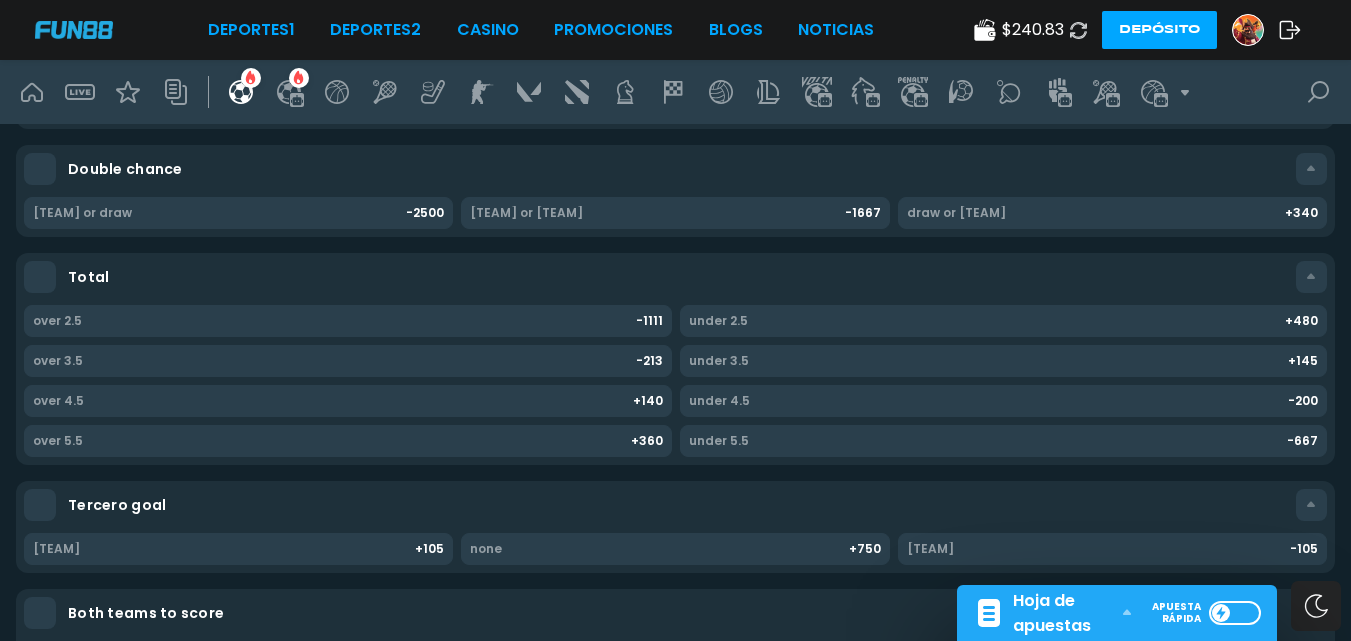 scroll, scrollTop: 0, scrollLeft: 0, axis: both 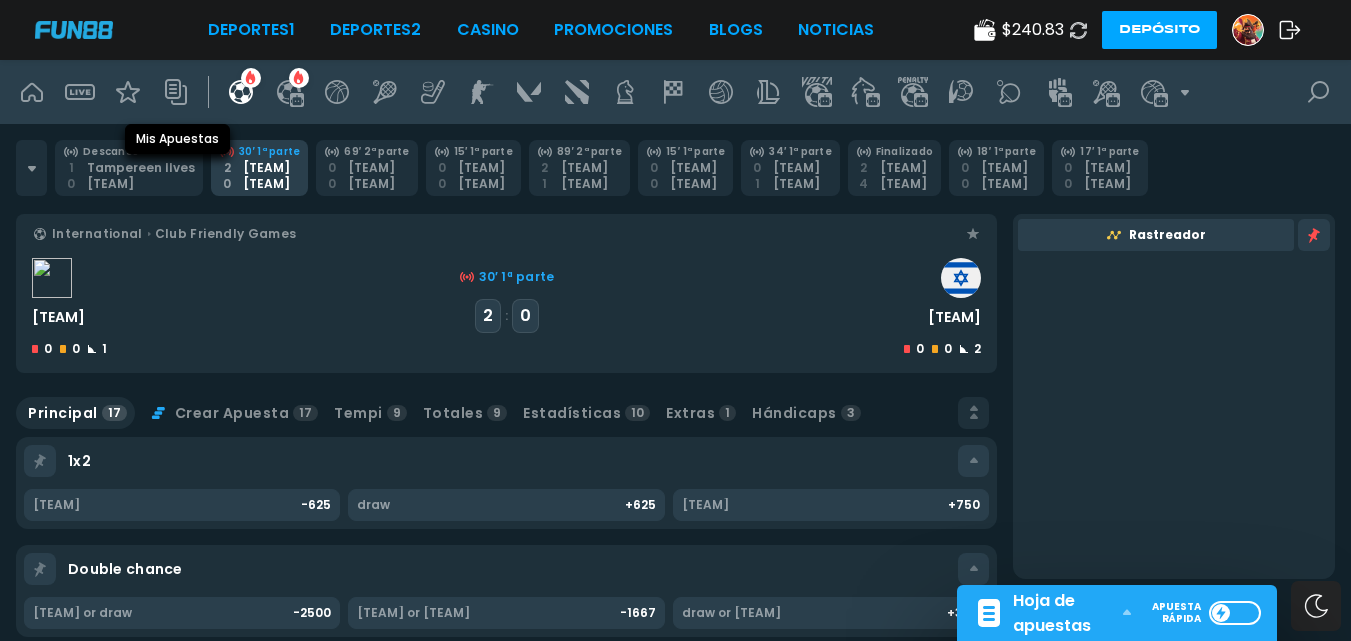 click 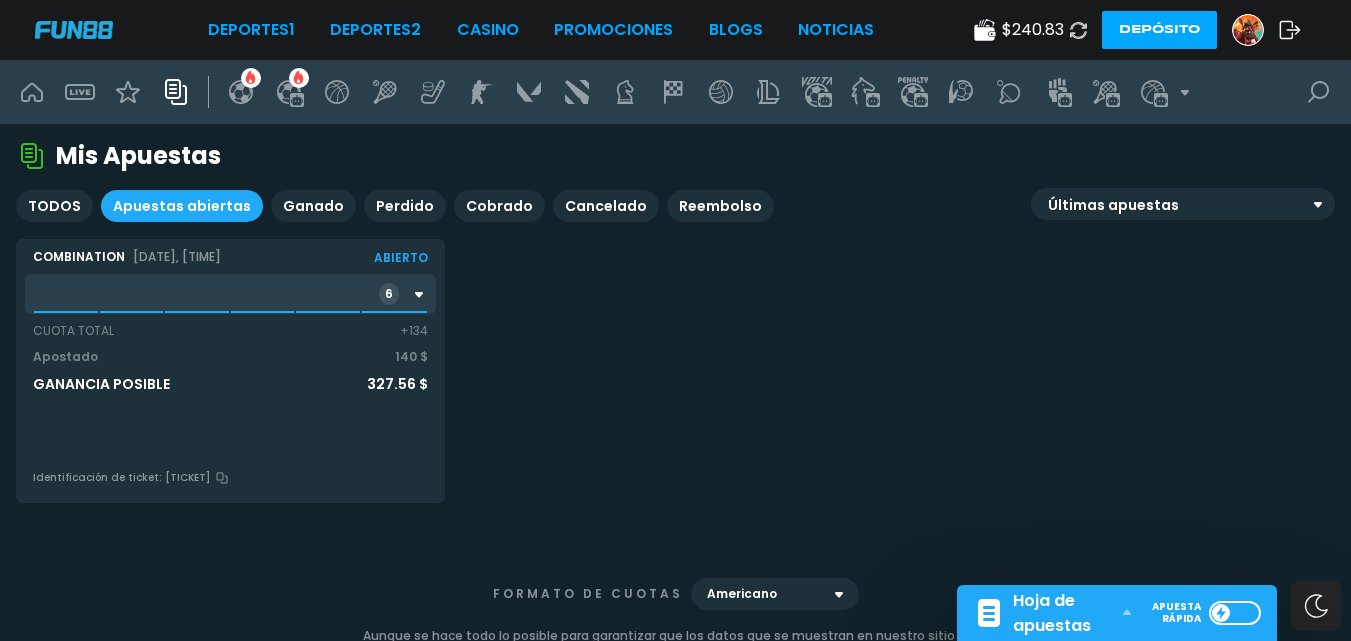 click on "6" at bounding box center [230, 294] 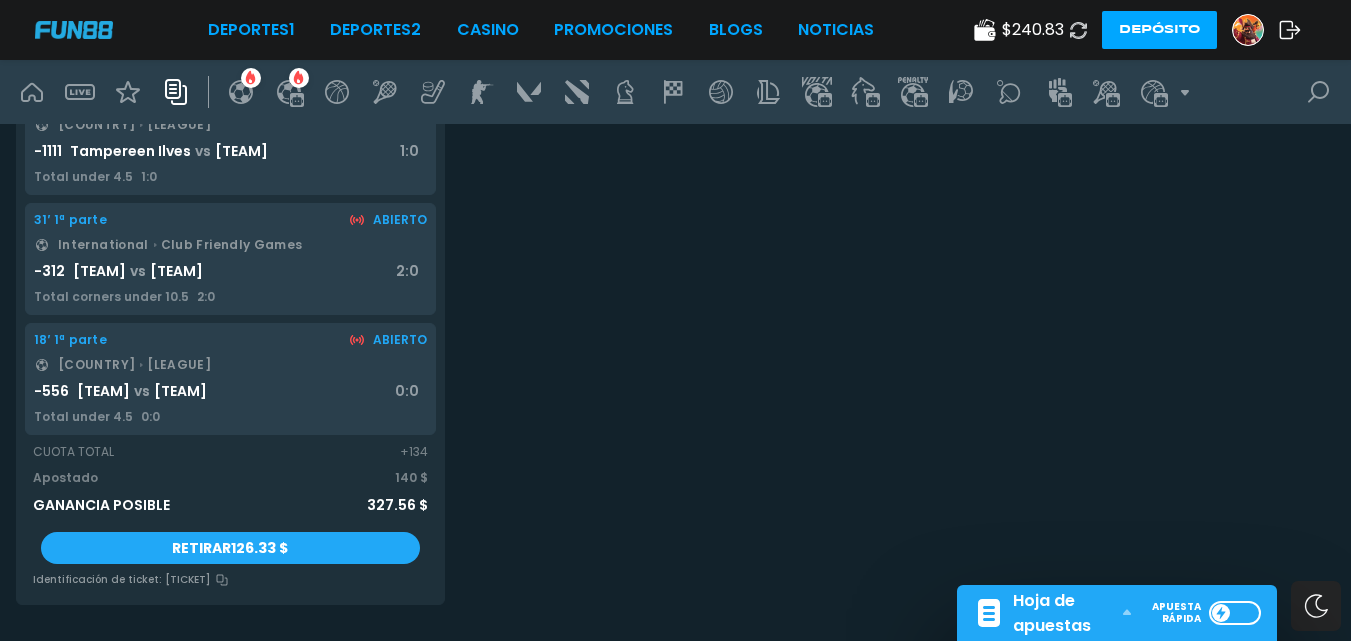 scroll, scrollTop: 600, scrollLeft: 0, axis: vertical 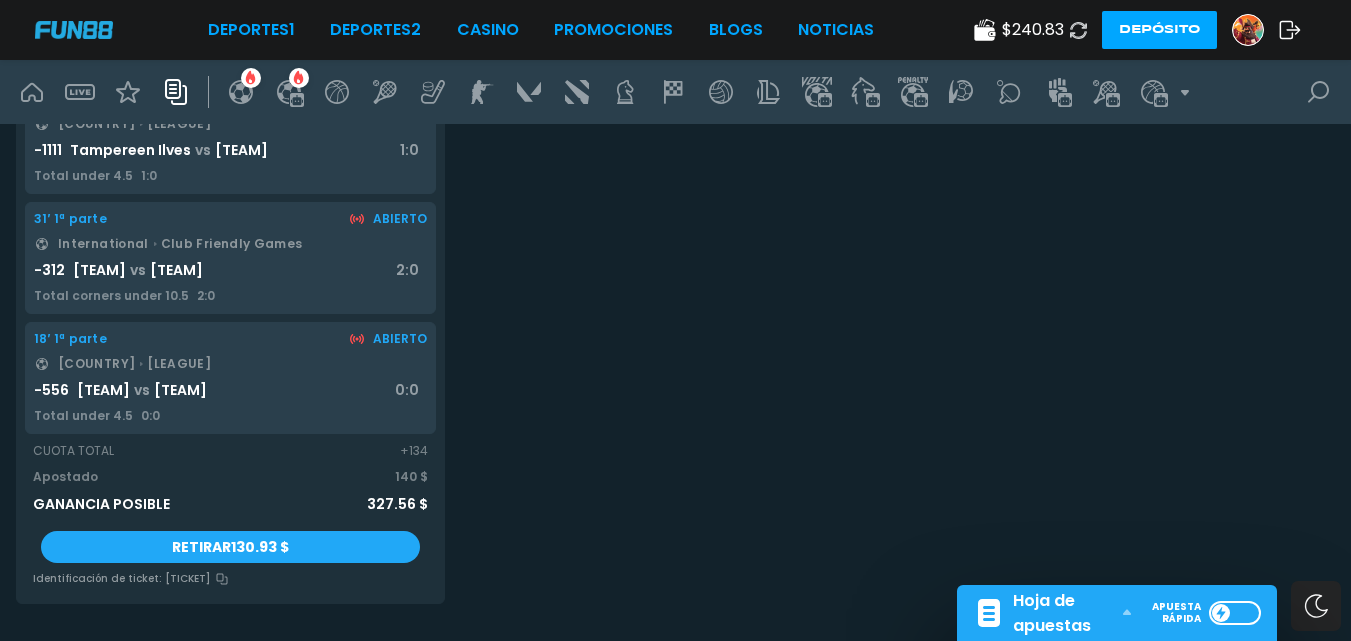 click on "[TEAM]" at bounding box center (176, 270) 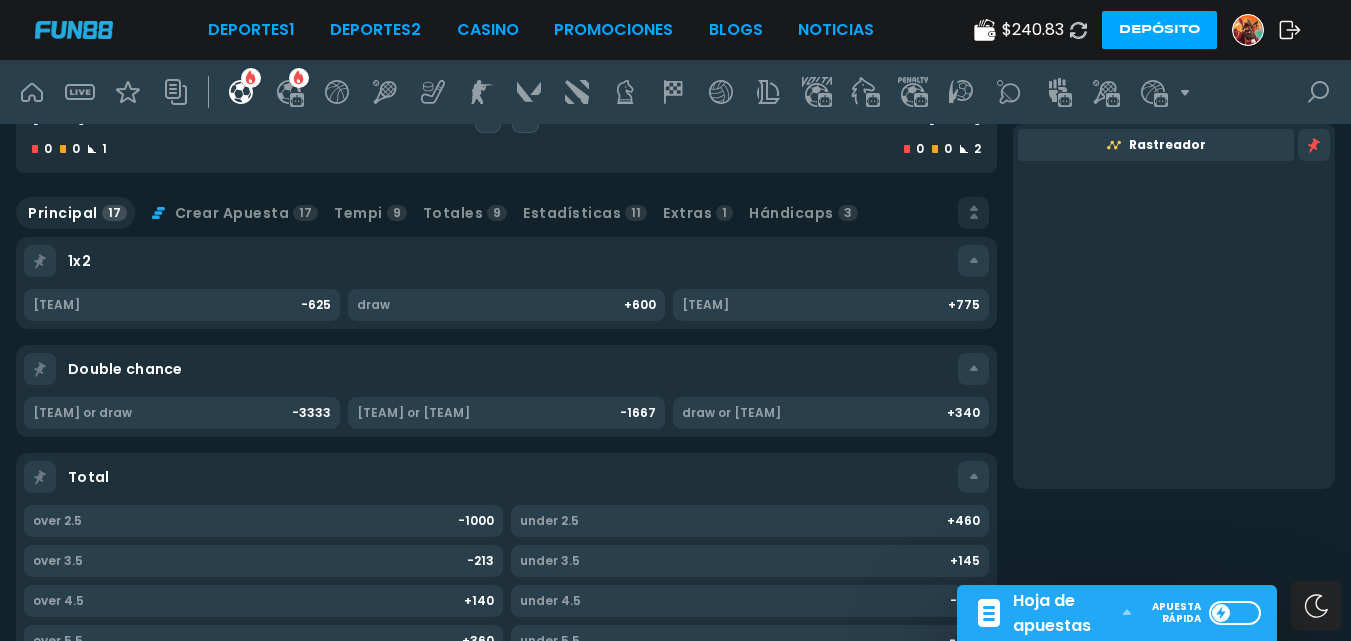 scroll, scrollTop: 0, scrollLeft: 0, axis: both 